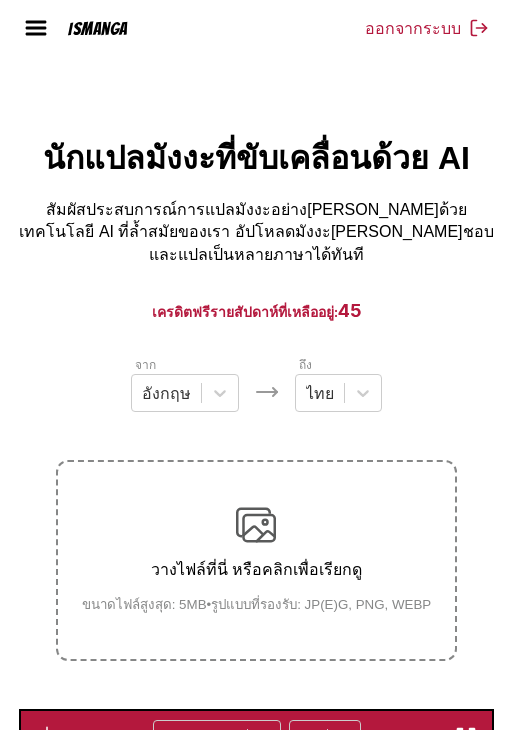 scroll, scrollTop: 608, scrollLeft: 0, axis: vertical 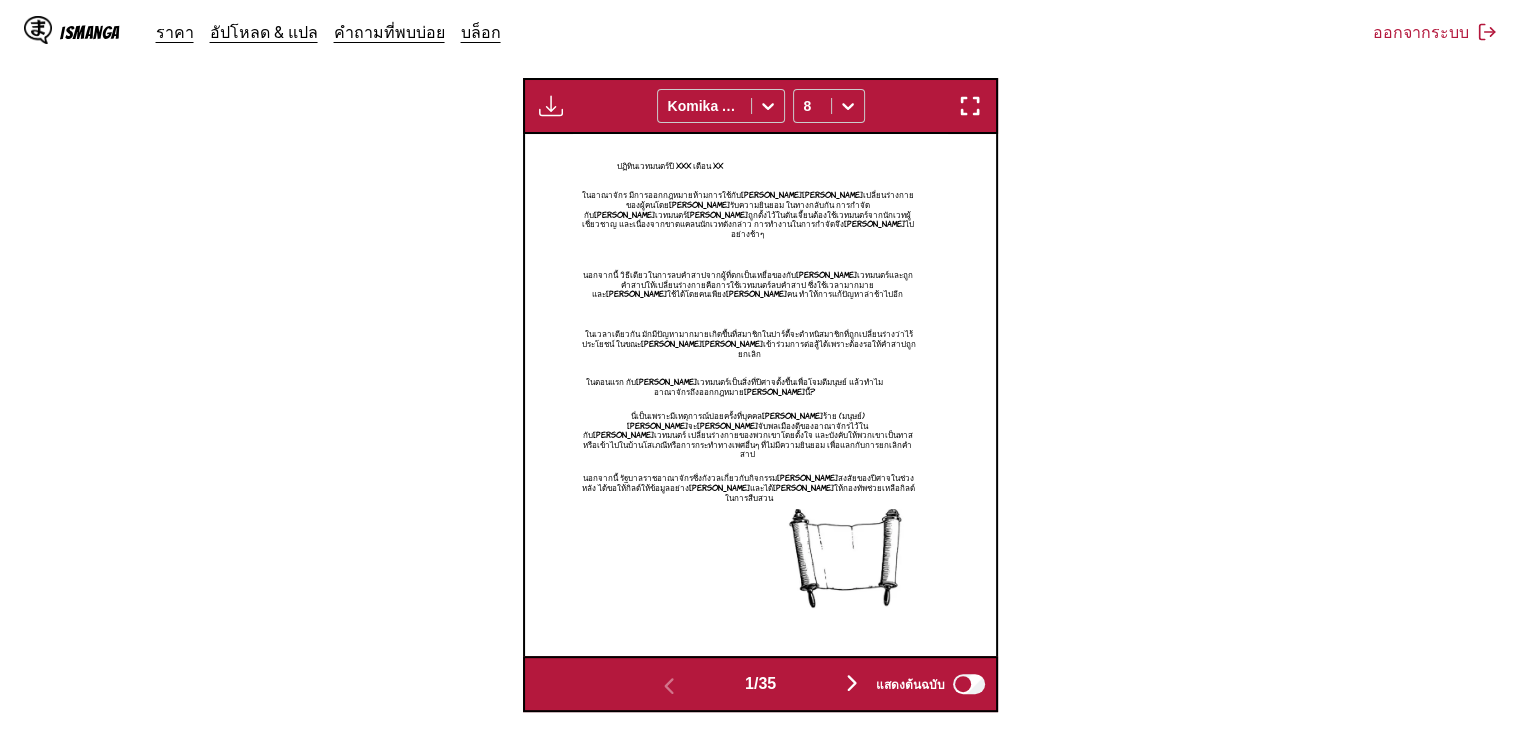 click at bounding box center [970, 106] 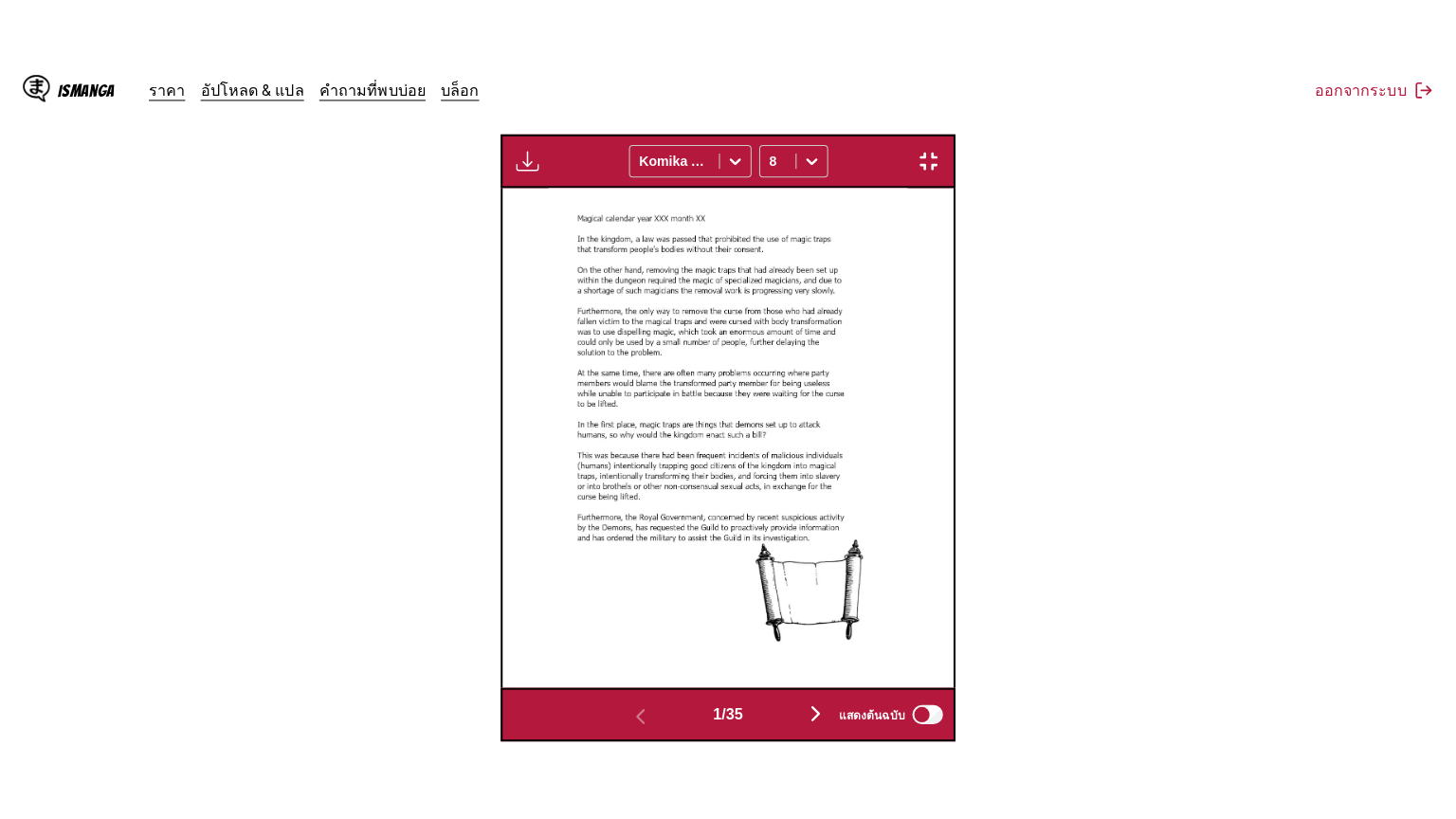 scroll, scrollTop: 220, scrollLeft: 0, axis: vertical 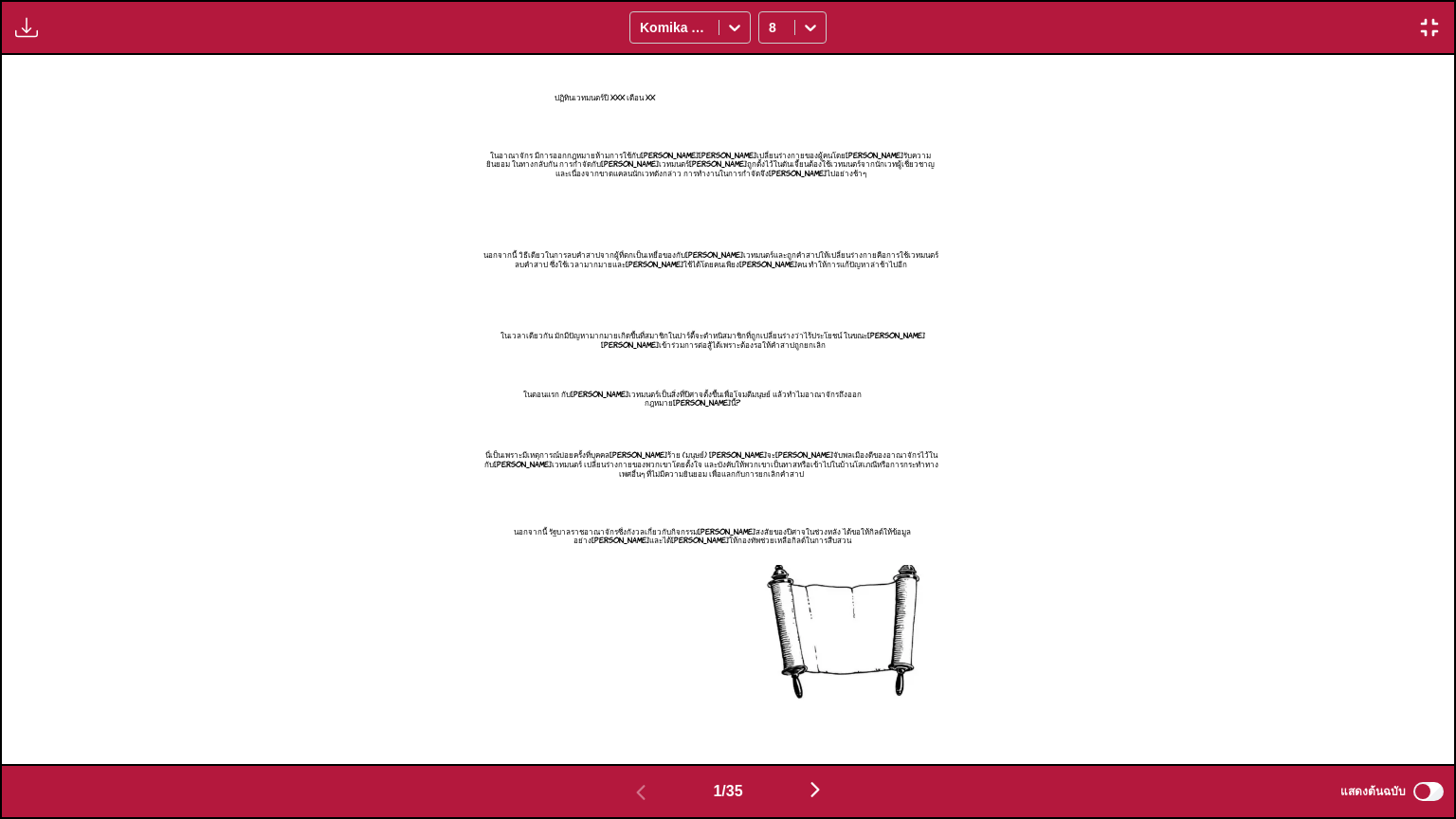 click at bounding box center (815, 790) 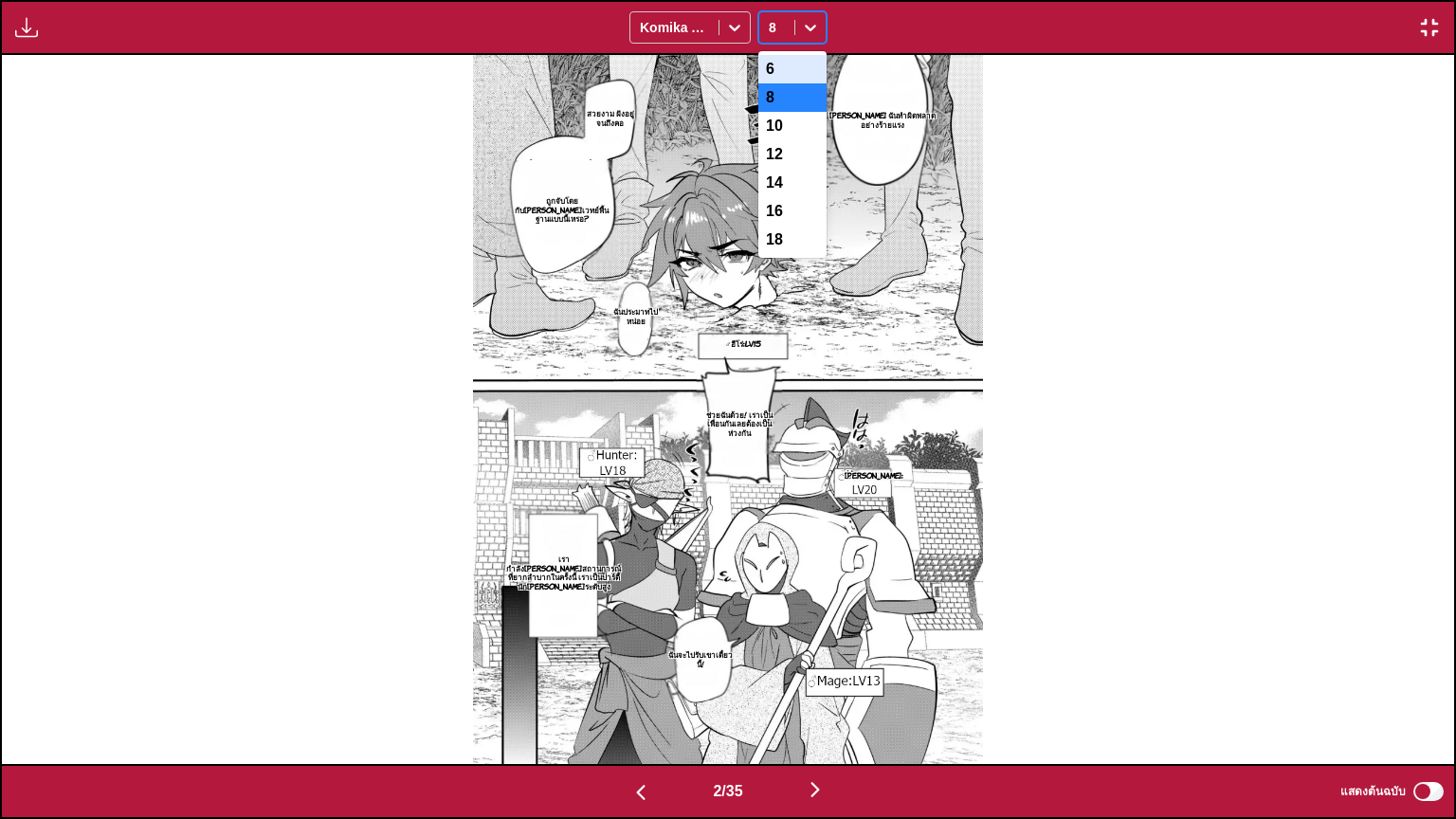 click at bounding box center (810, 27) 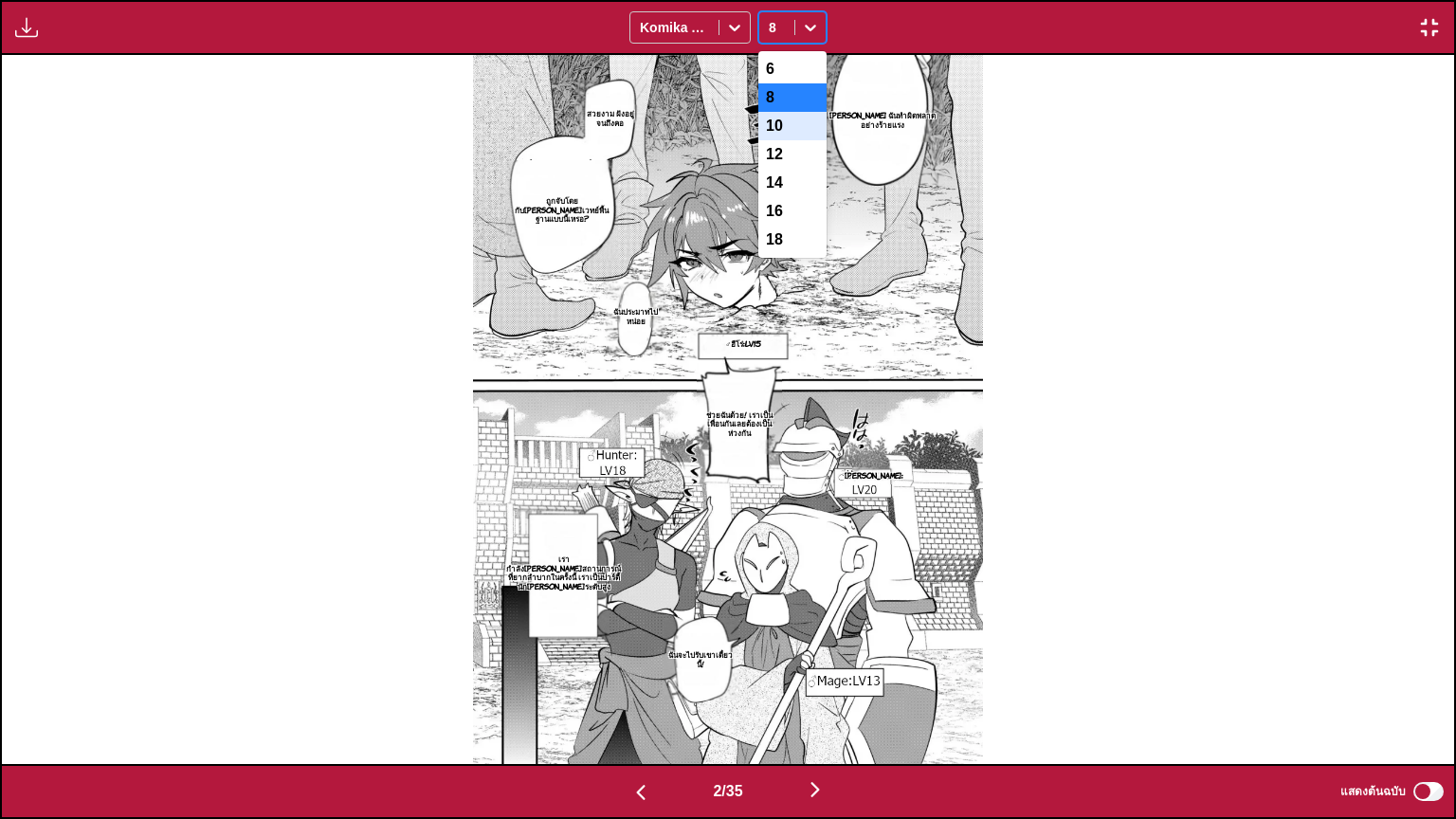click on "10" at bounding box center (792, 126) 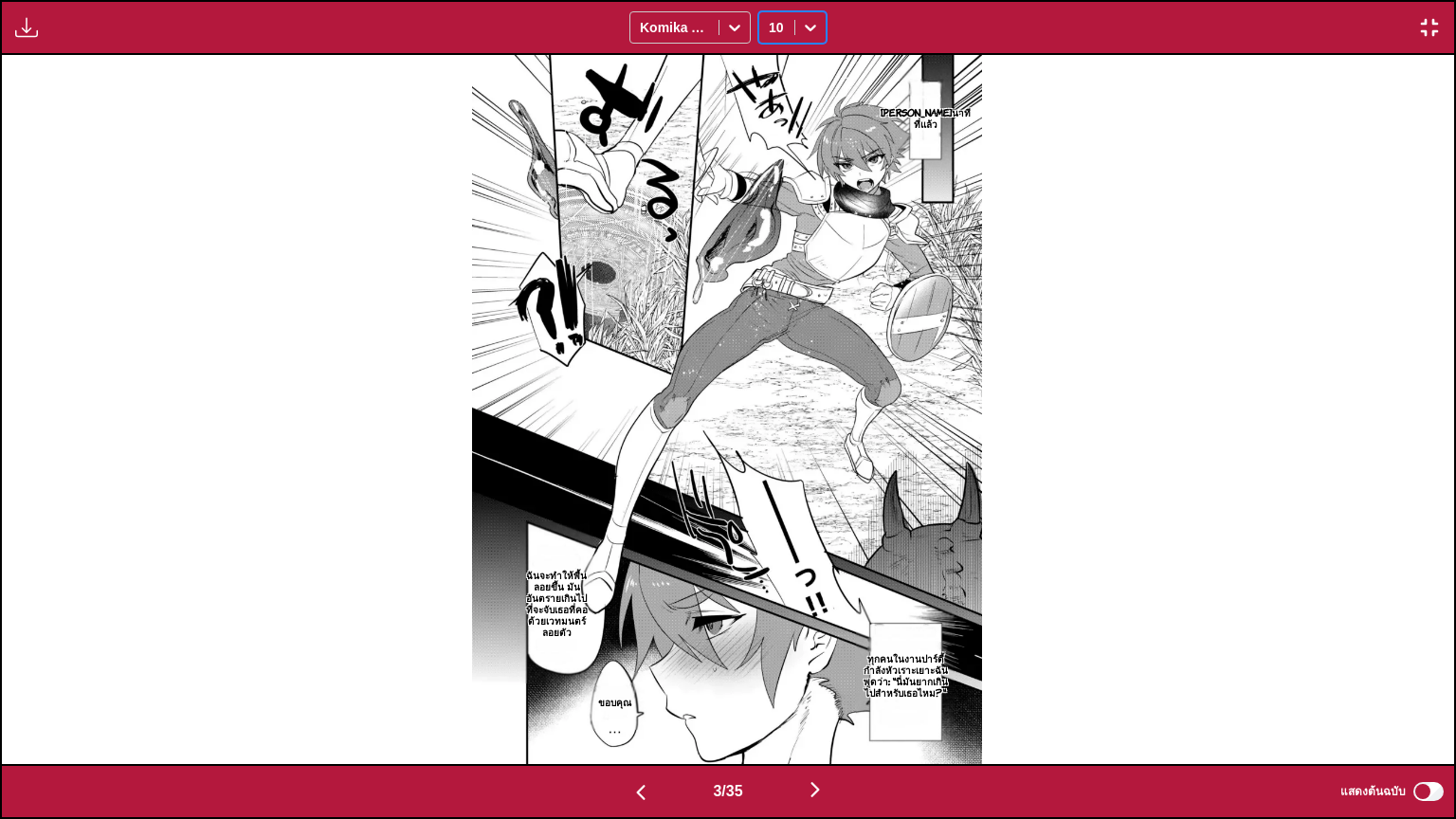 scroll, scrollTop: 0, scrollLeft: 1452, axis: horizontal 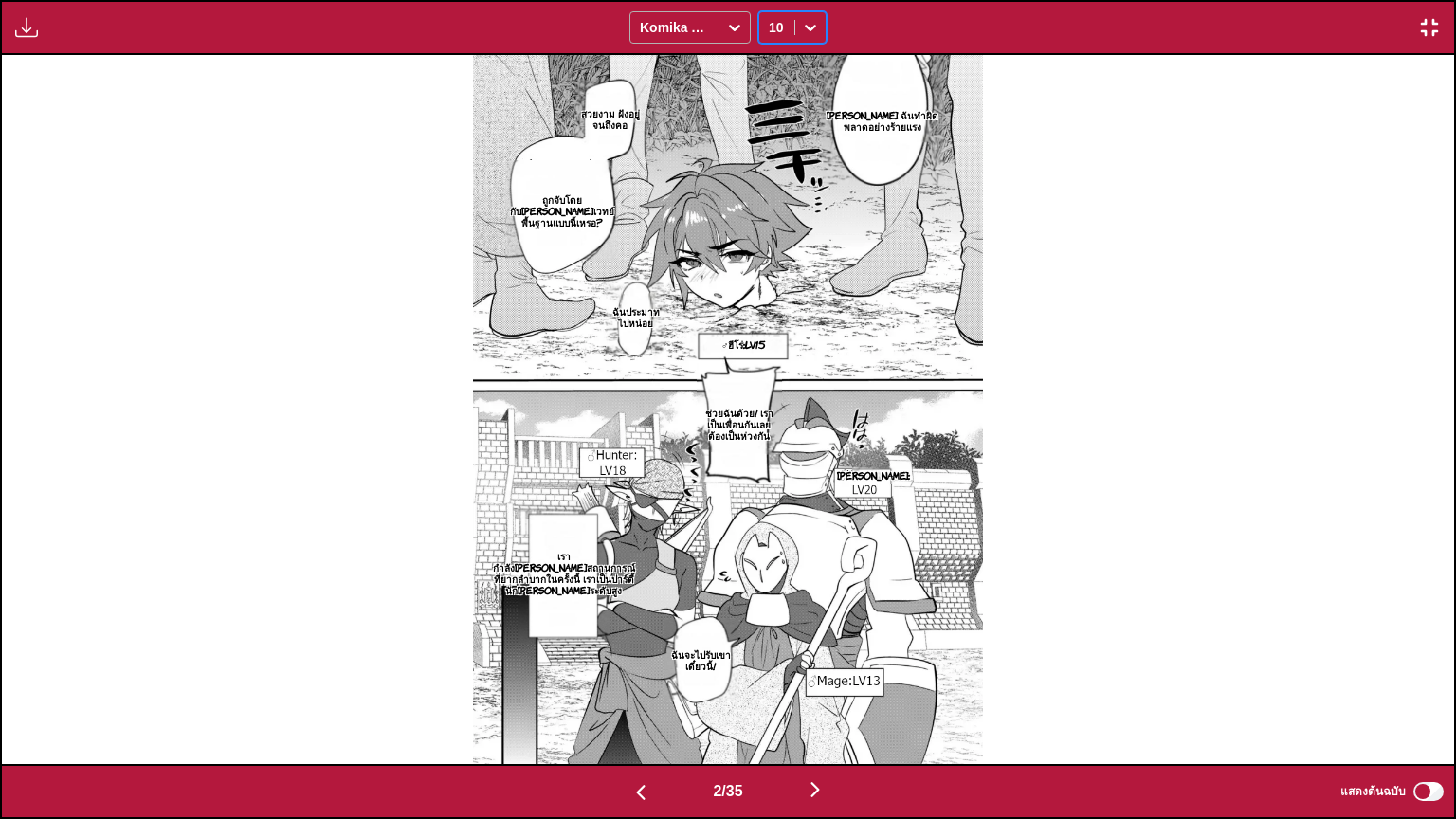click at bounding box center (674, 27) 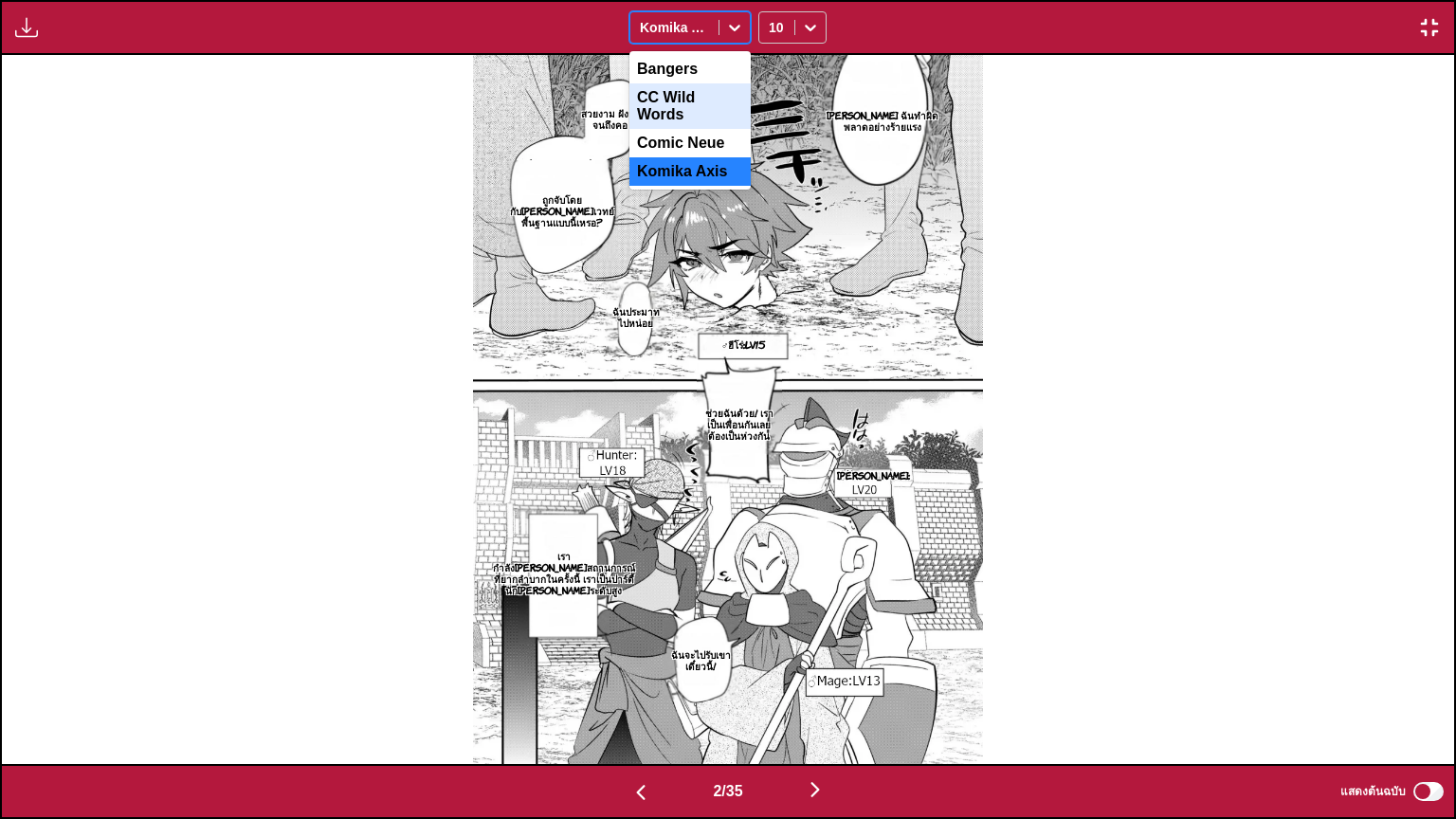 click on "CC Wild Words" at bounding box center (690, 106) 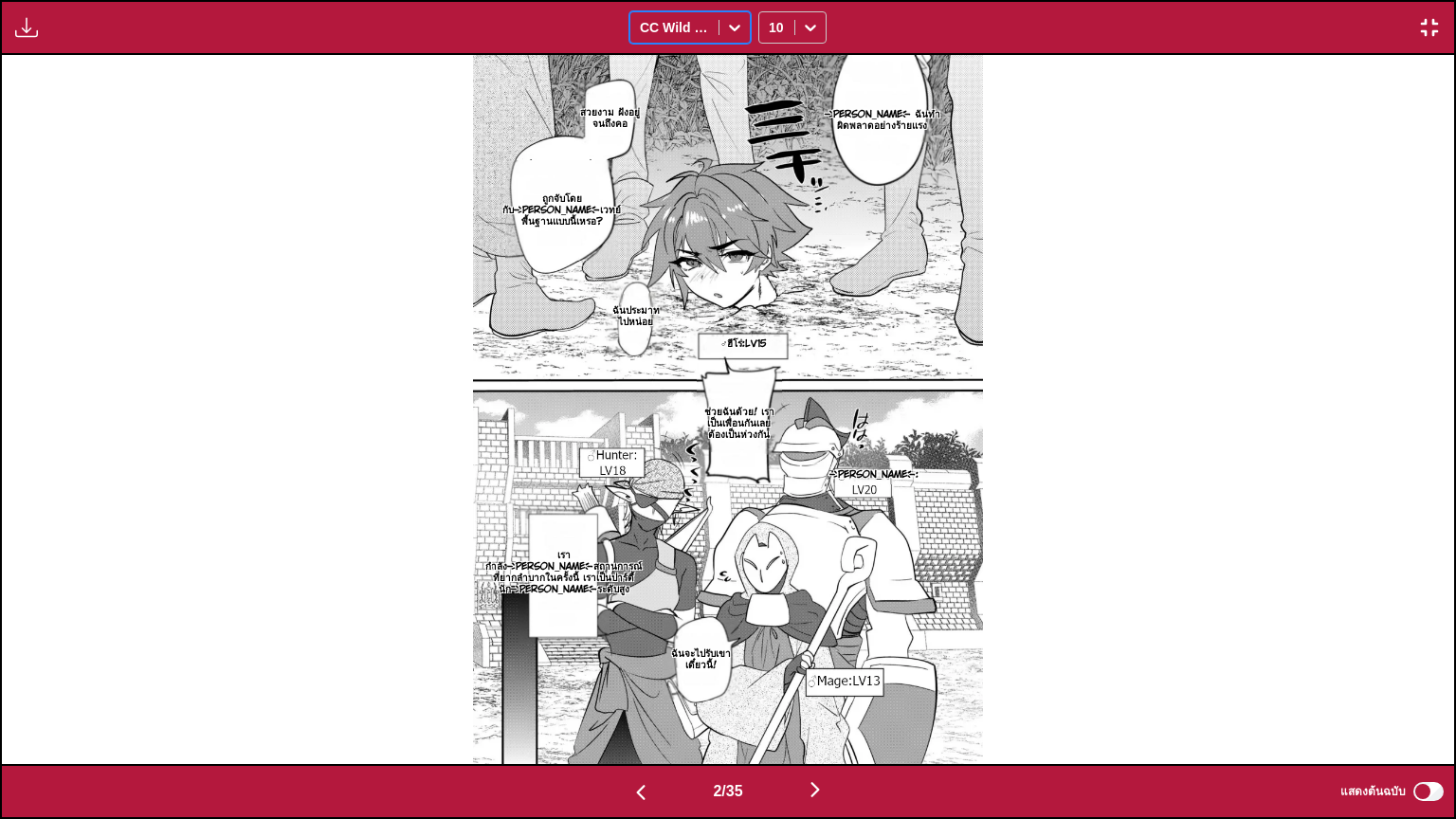 click on "CC Wild Words" at bounding box center [690, 27] 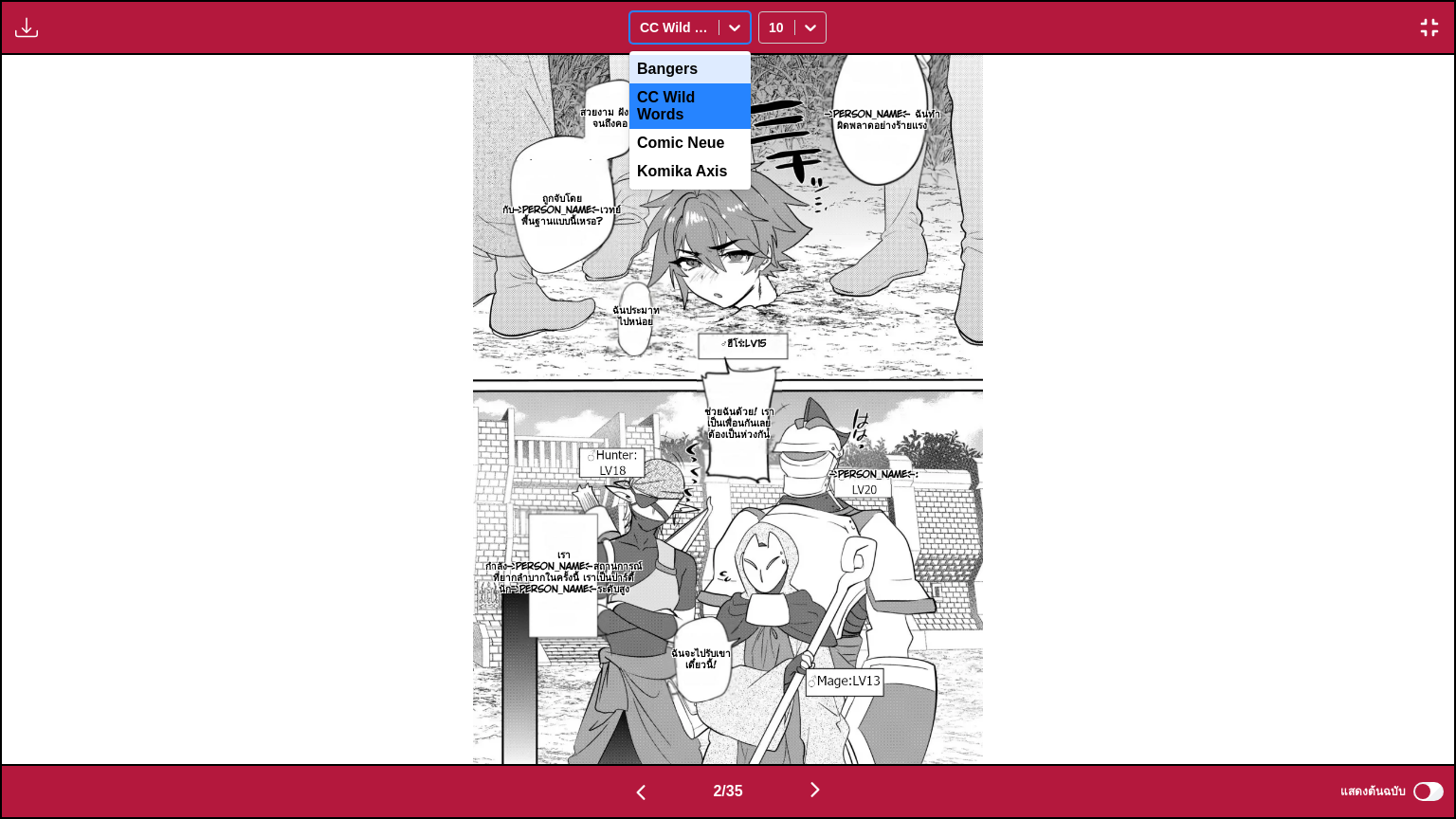 click on "Bangers" at bounding box center [690, 69] 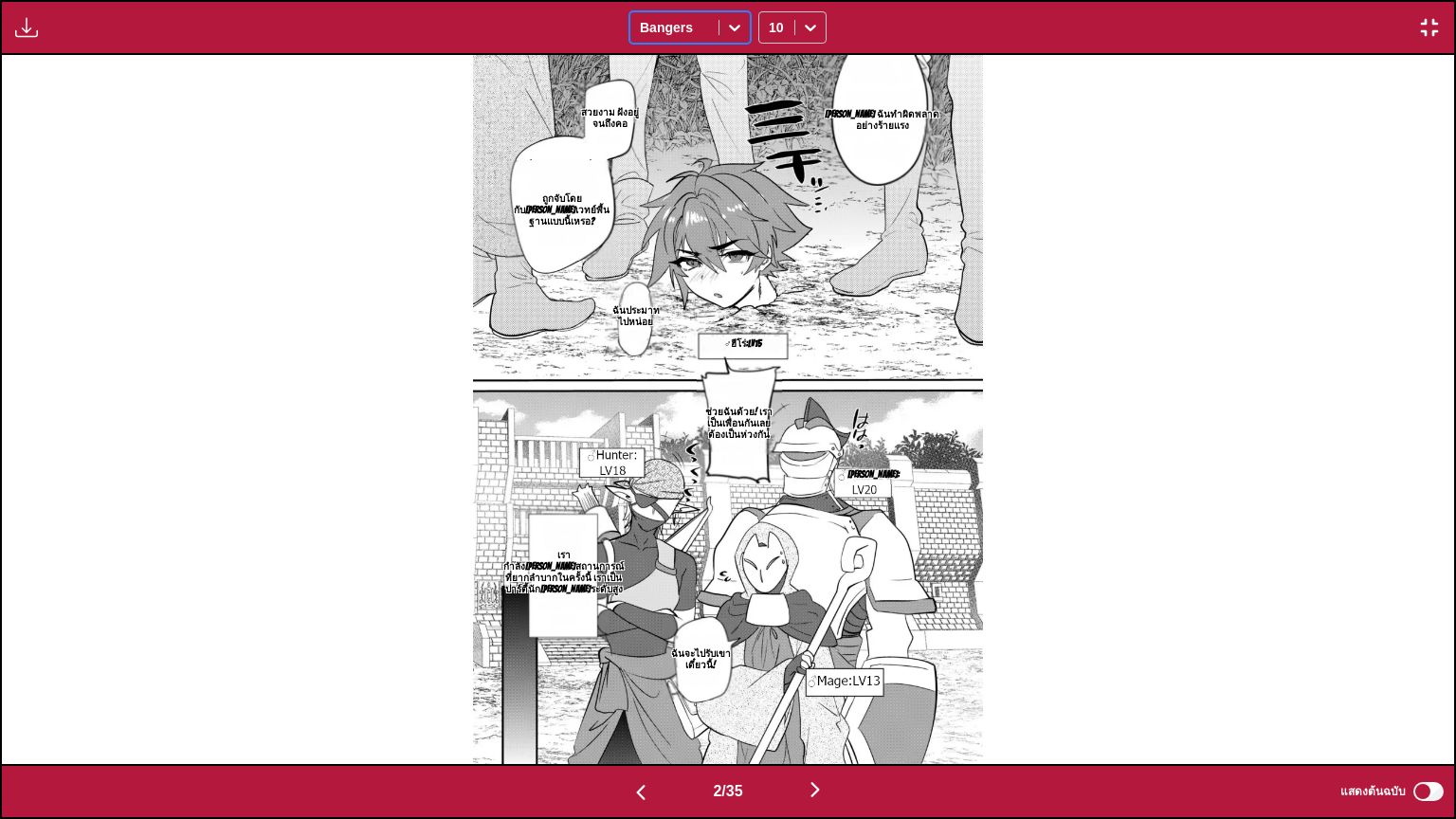 click at bounding box center [674, 27] 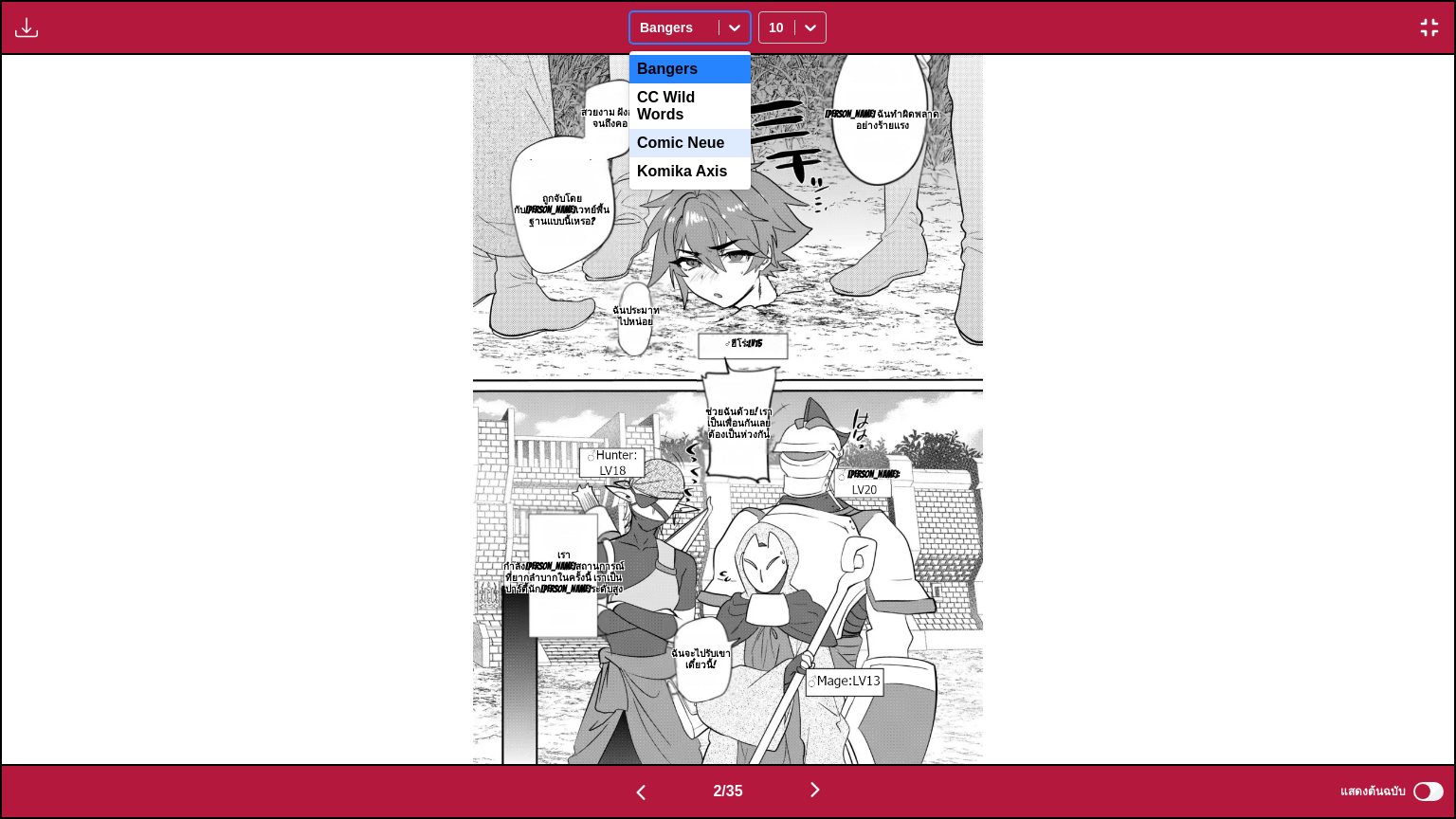 click on "Comic Neue" at bounding box center [690, 143] 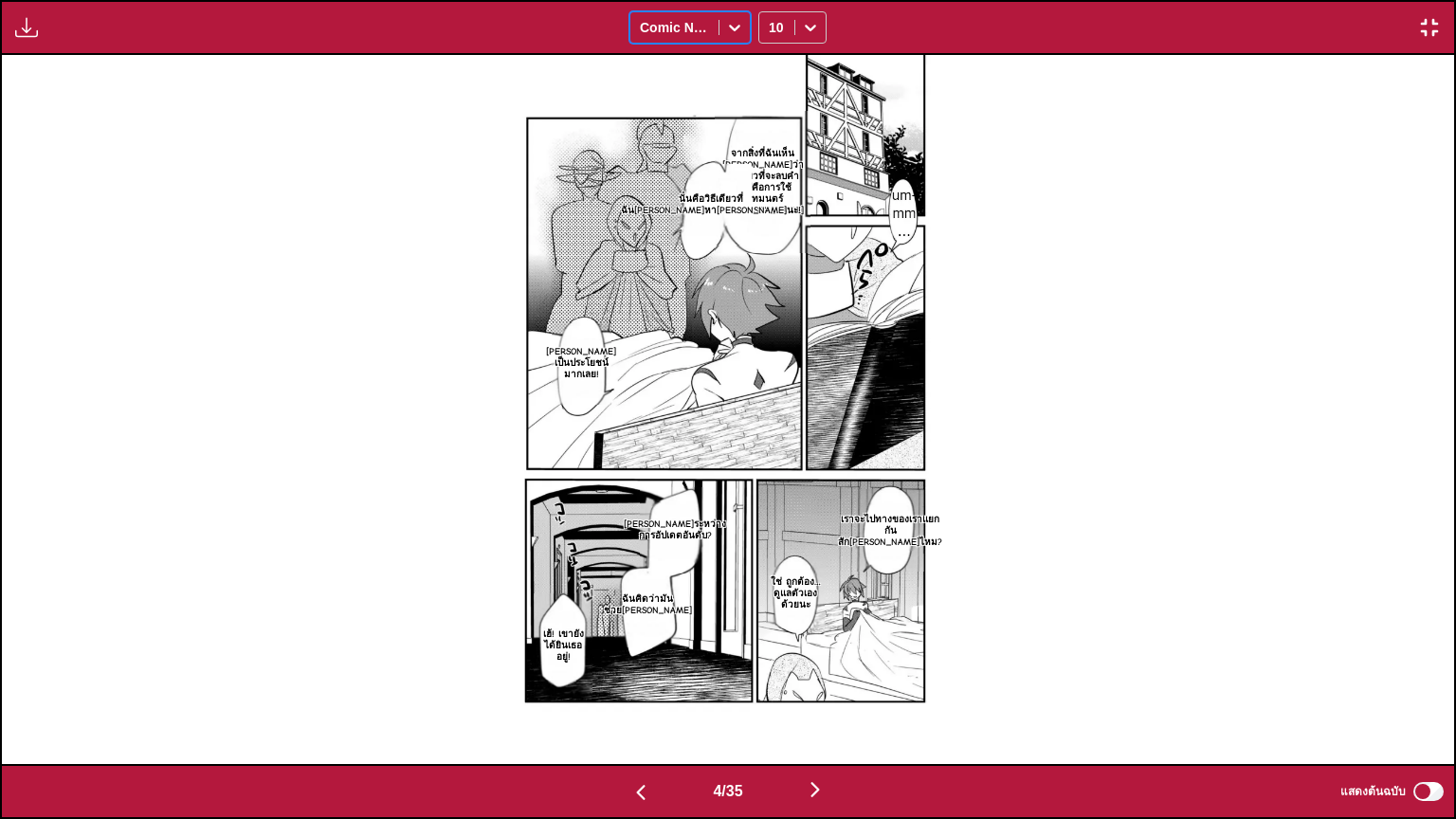 scroll, scrollTop: 0, scrollLeft: 4359, axis: horizontal 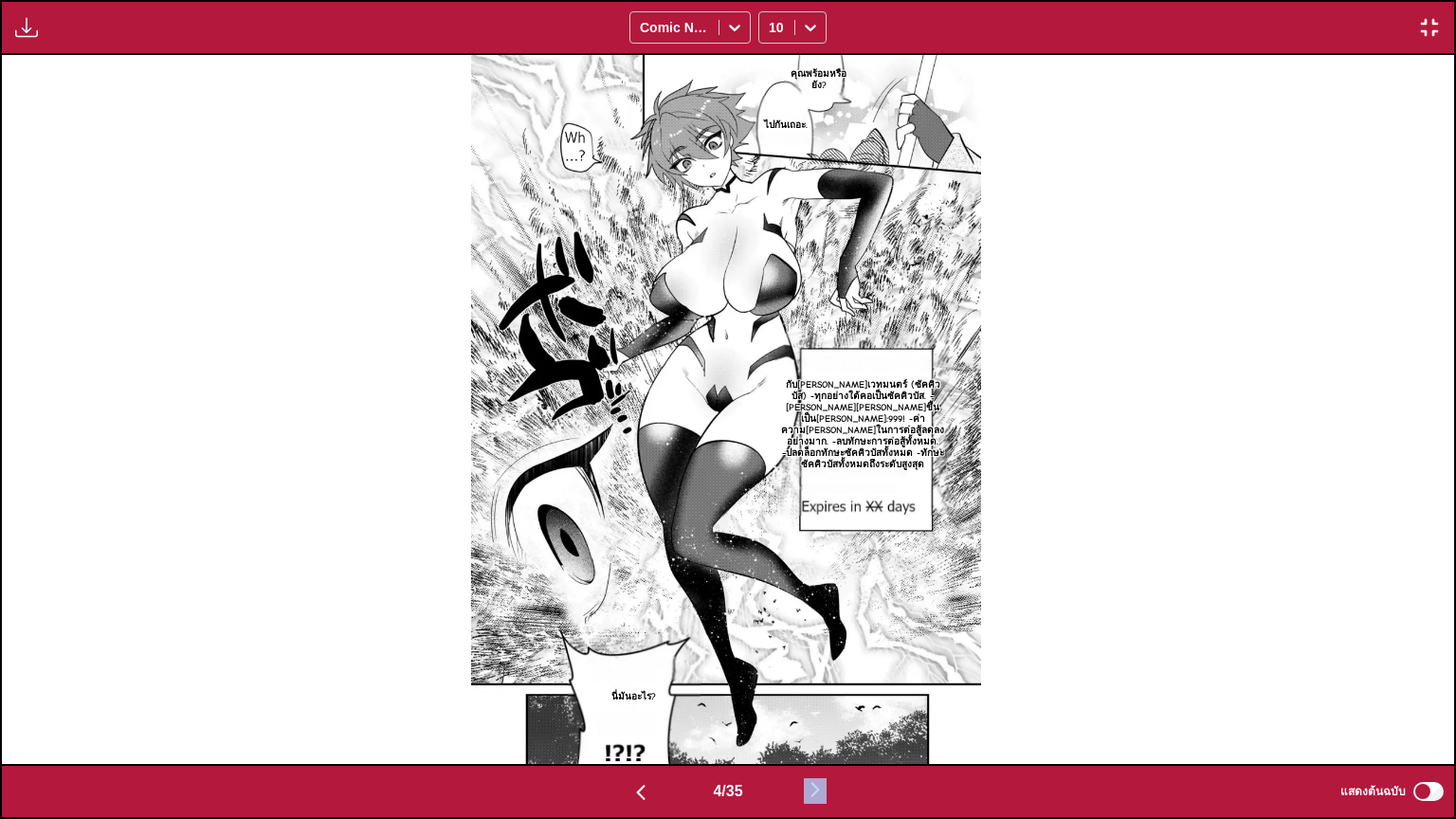 click on "4  /  35 แสดงต้นฉบับ" at bounding box center [728, 792] 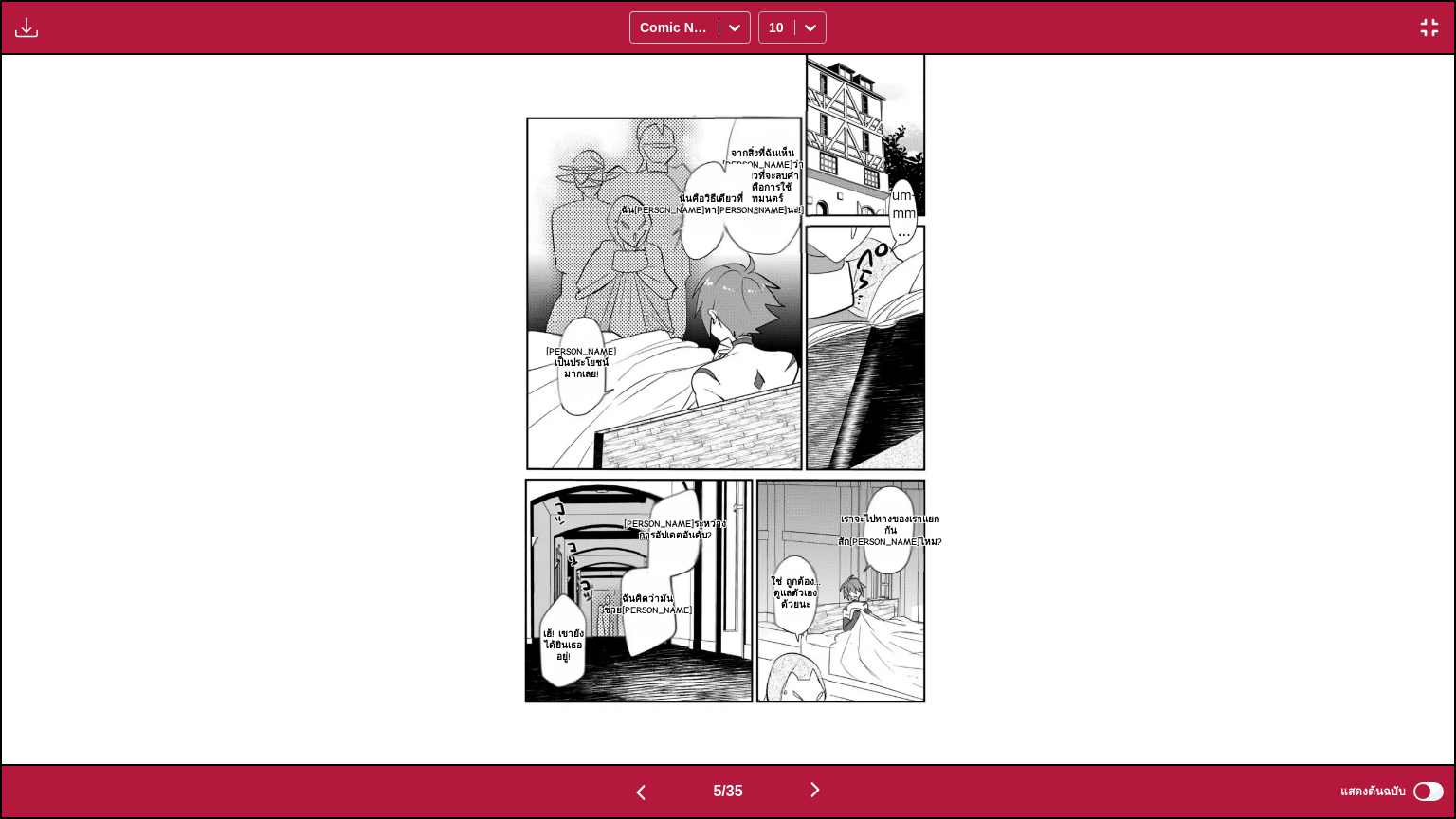 click at bounding box center (810, 27) 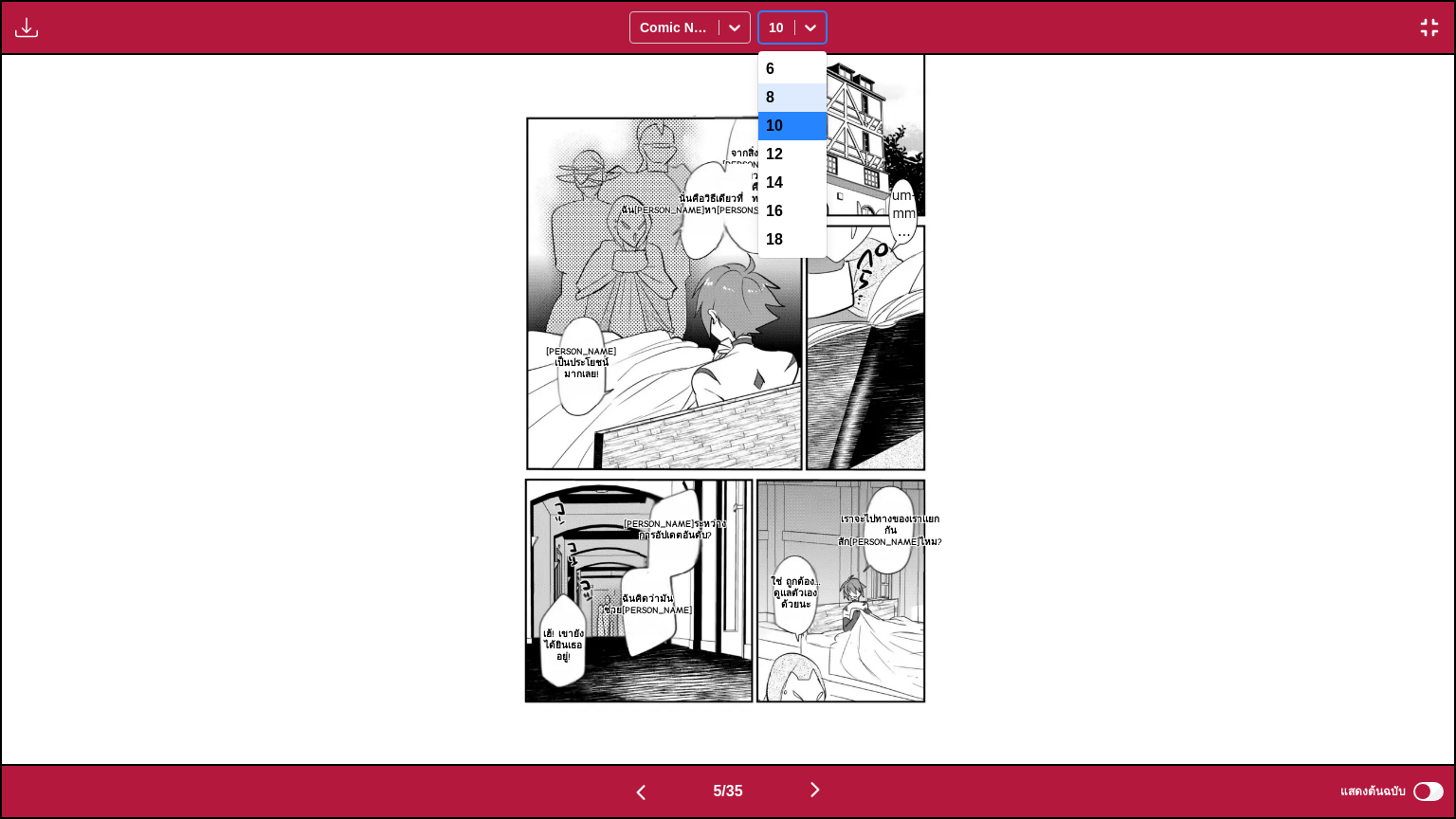 click on "8" at bounding box center (792, 98) 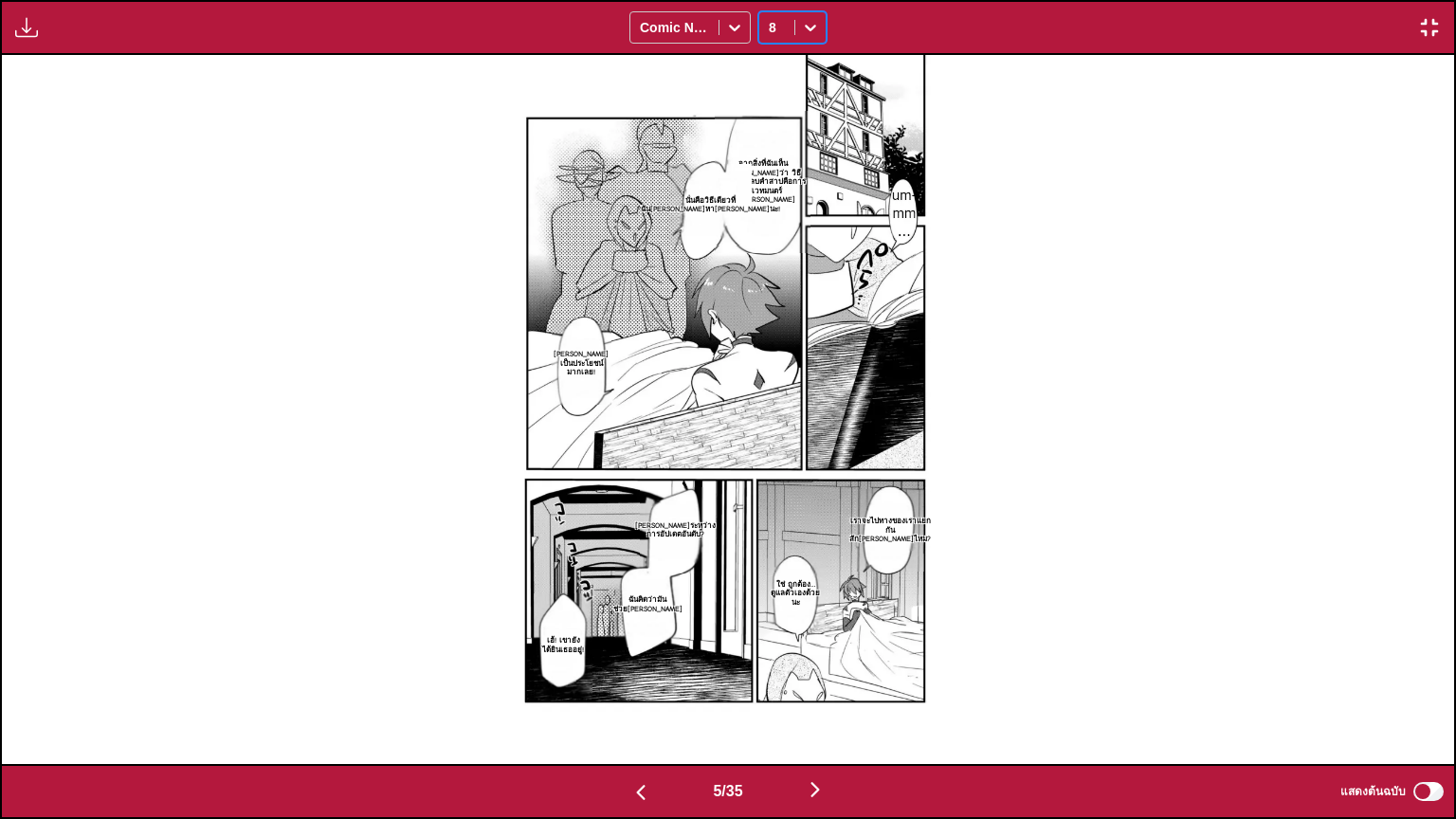 click 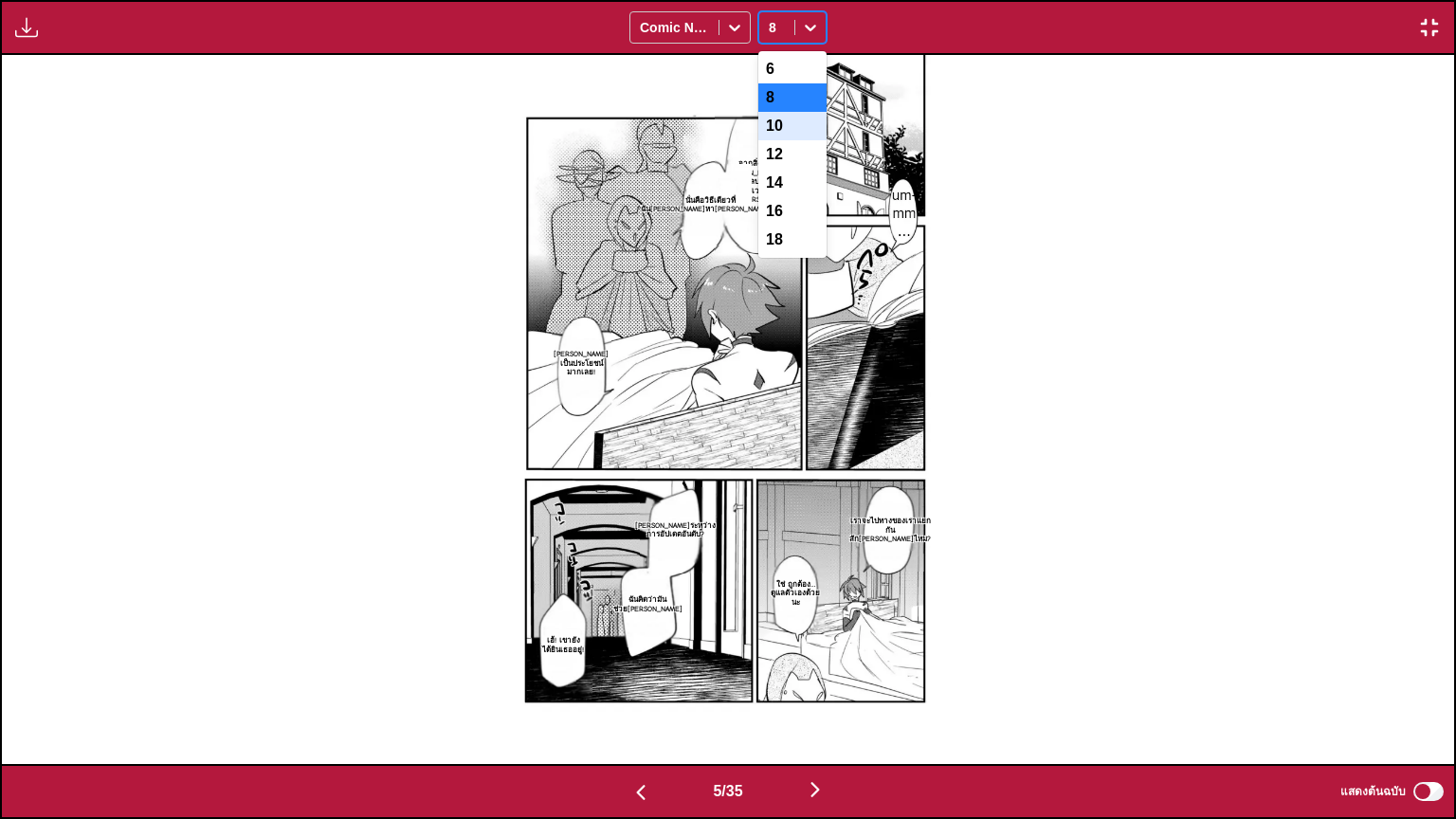 click on "10" at bounding box center (792, 126) 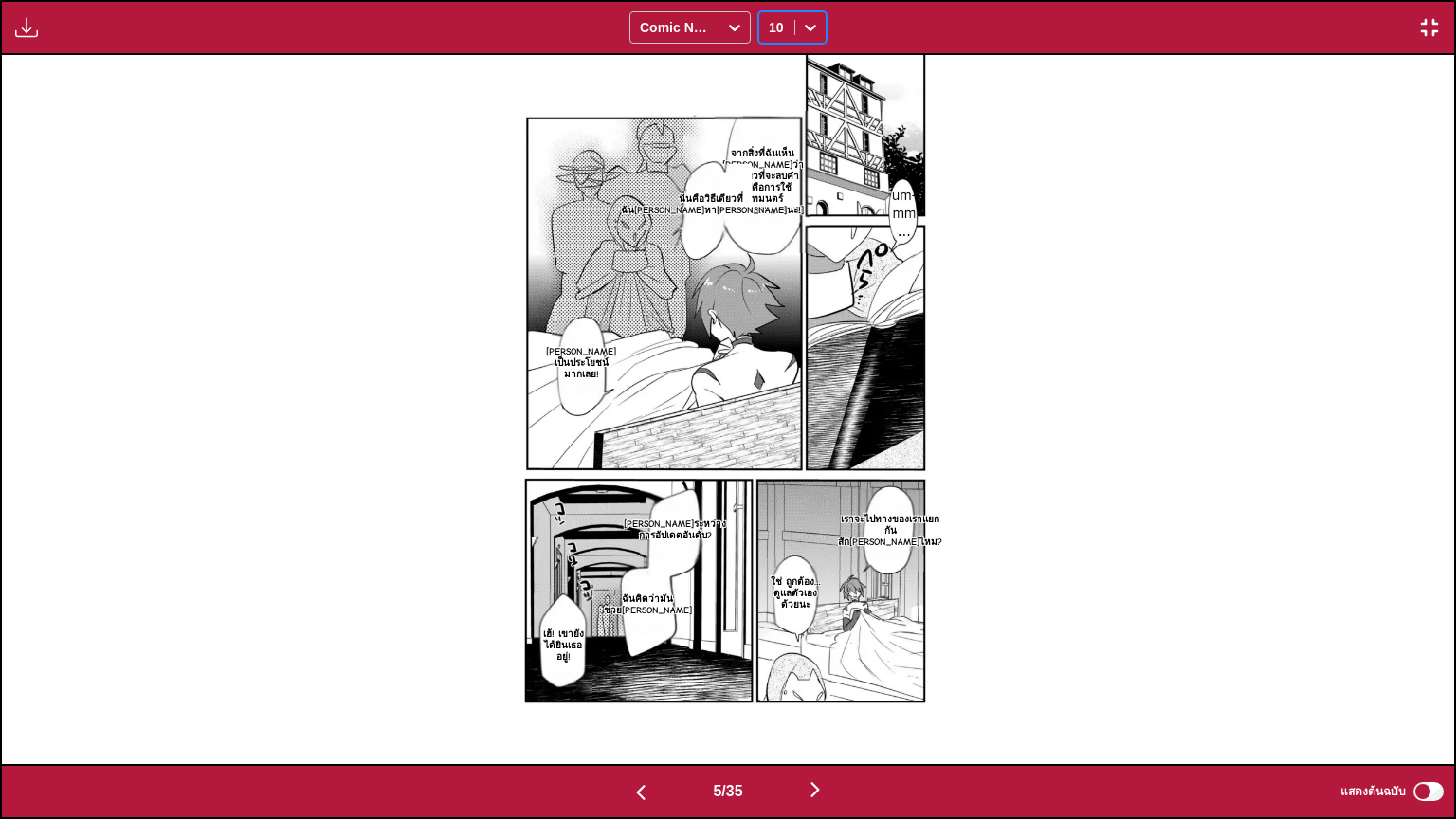 click on "จากสิ่งที่ฉันเห็น [PERSON_NAME]ว่า วิธีเดียวที่จะลบคำสาปคือการใช้เวทมนตร์ลบ[PERSON_NAME]" at bounding box center [763, 182] 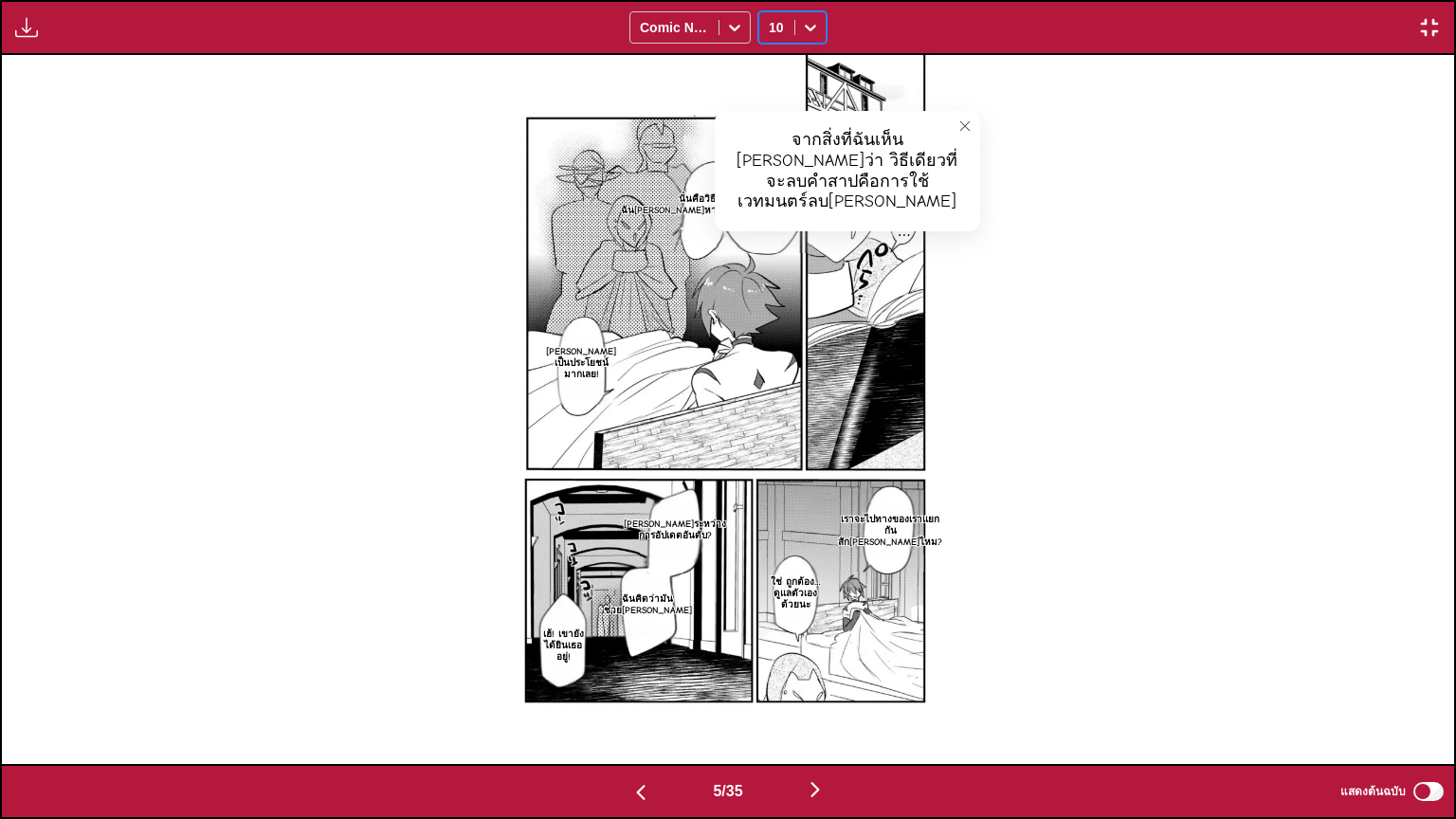 click 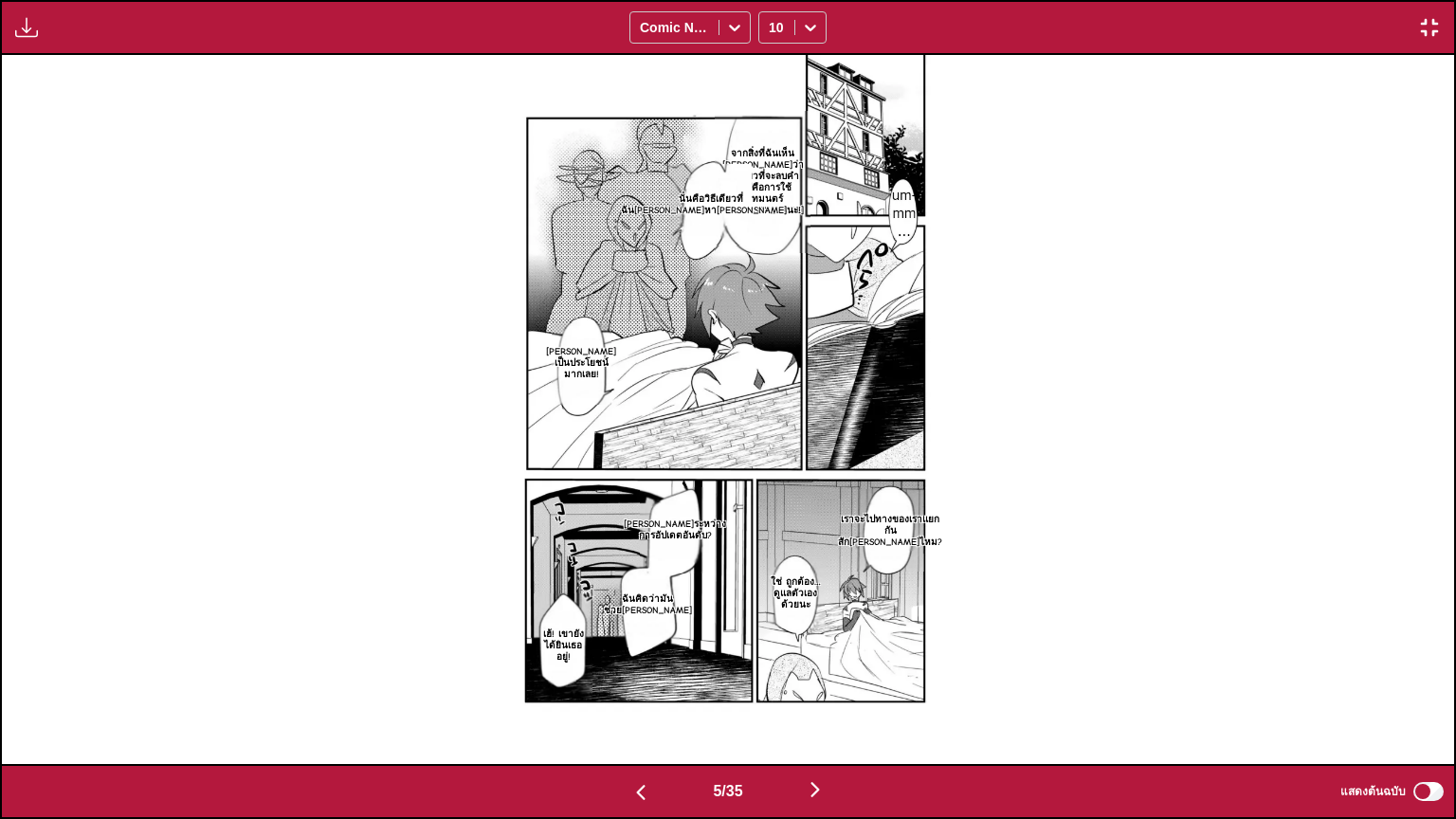 click at bounding box center [815, 790] 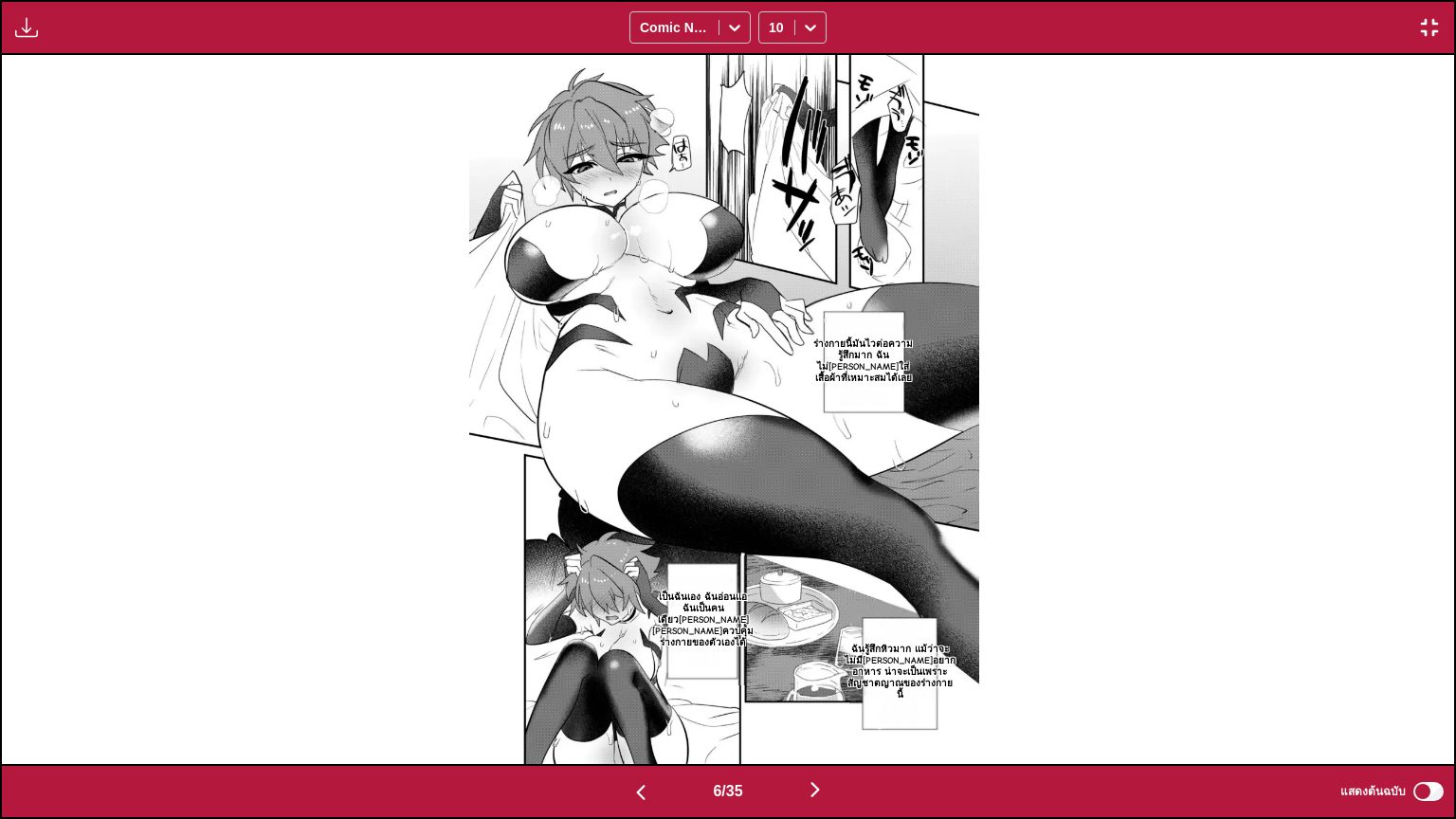 click at bounding box center [815, 790] 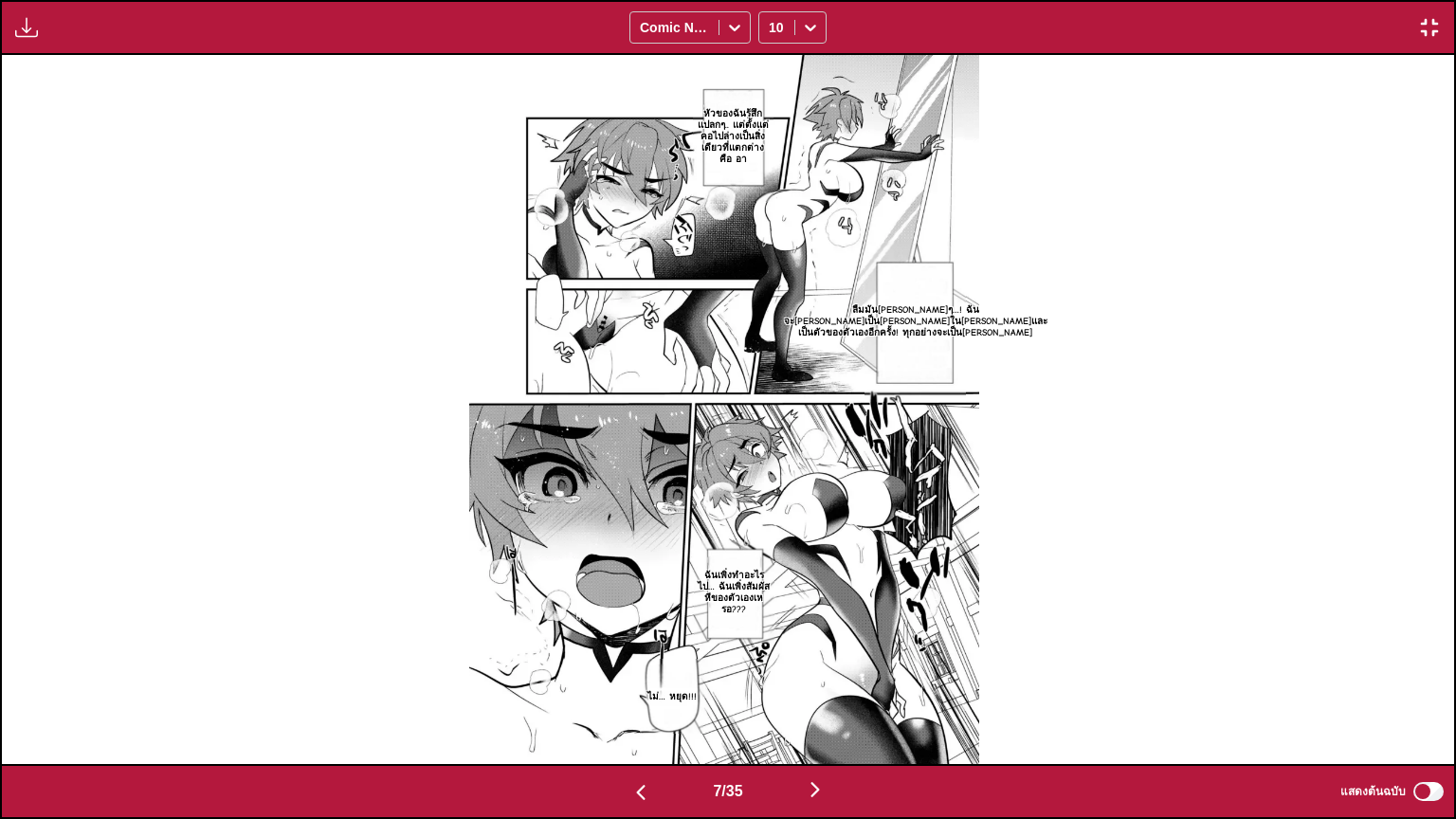 click at bounding box center [815, 790] 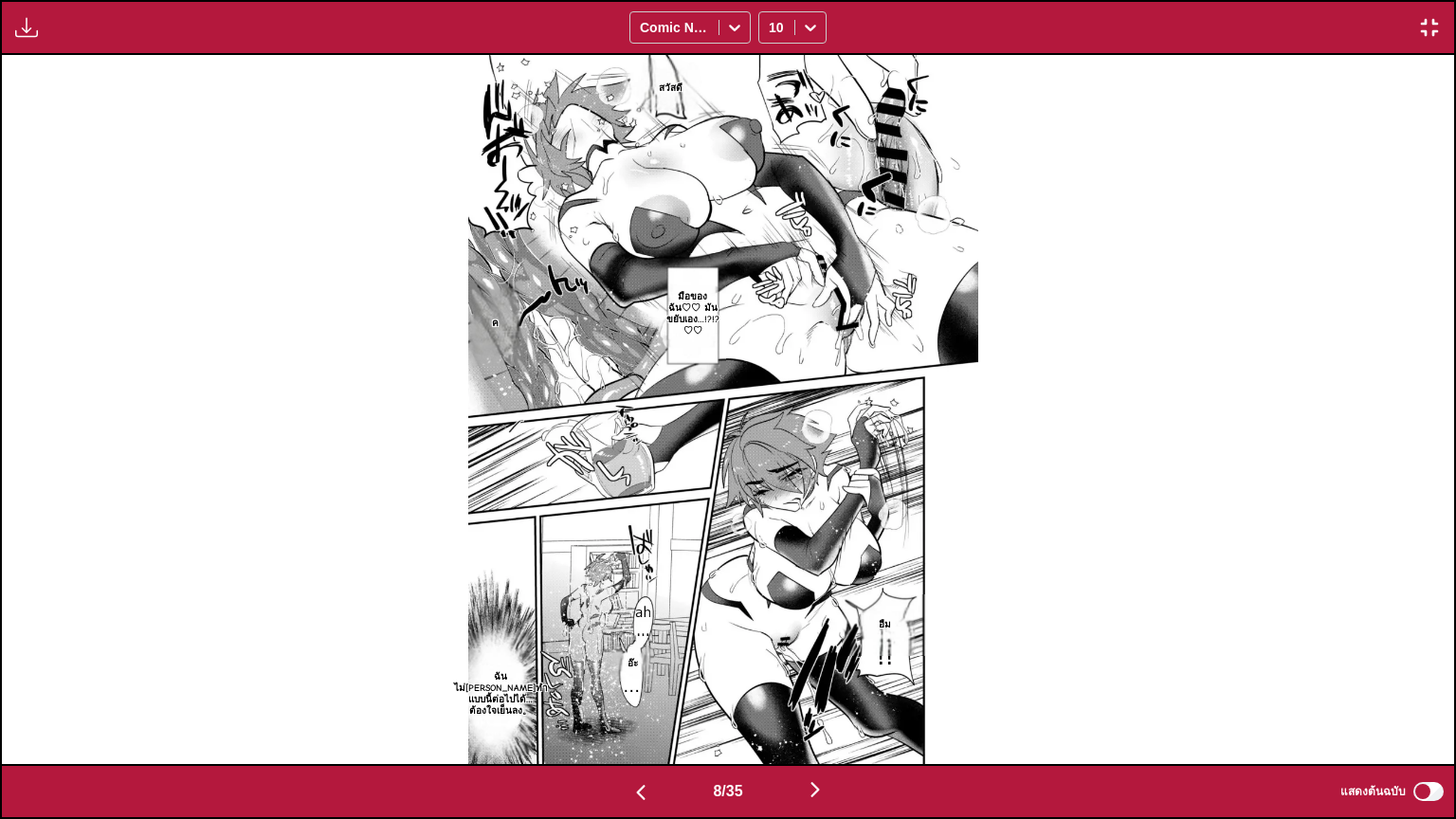 click at bounding box center (815, 790) 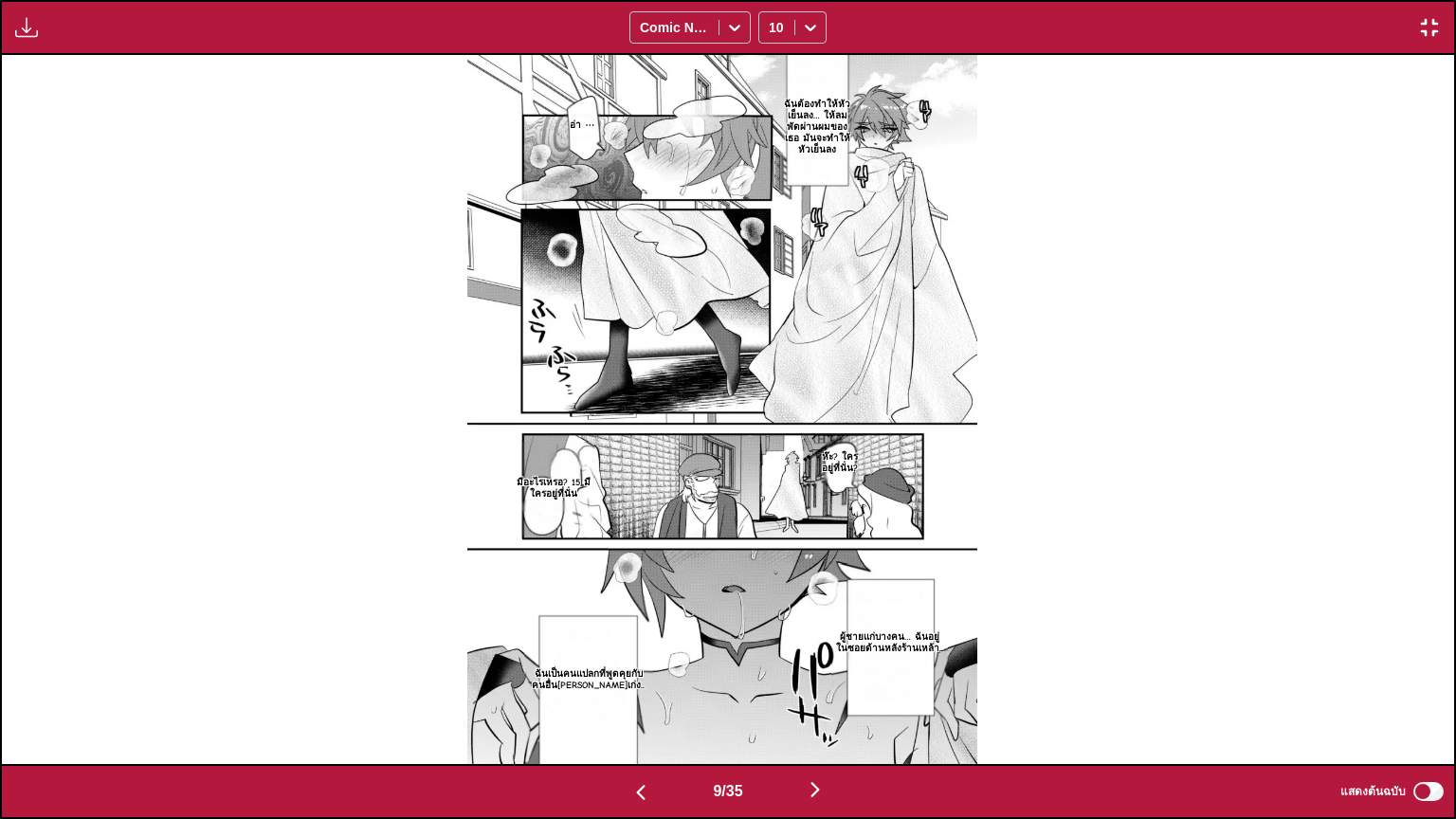 click at bounding box center (815, 790) 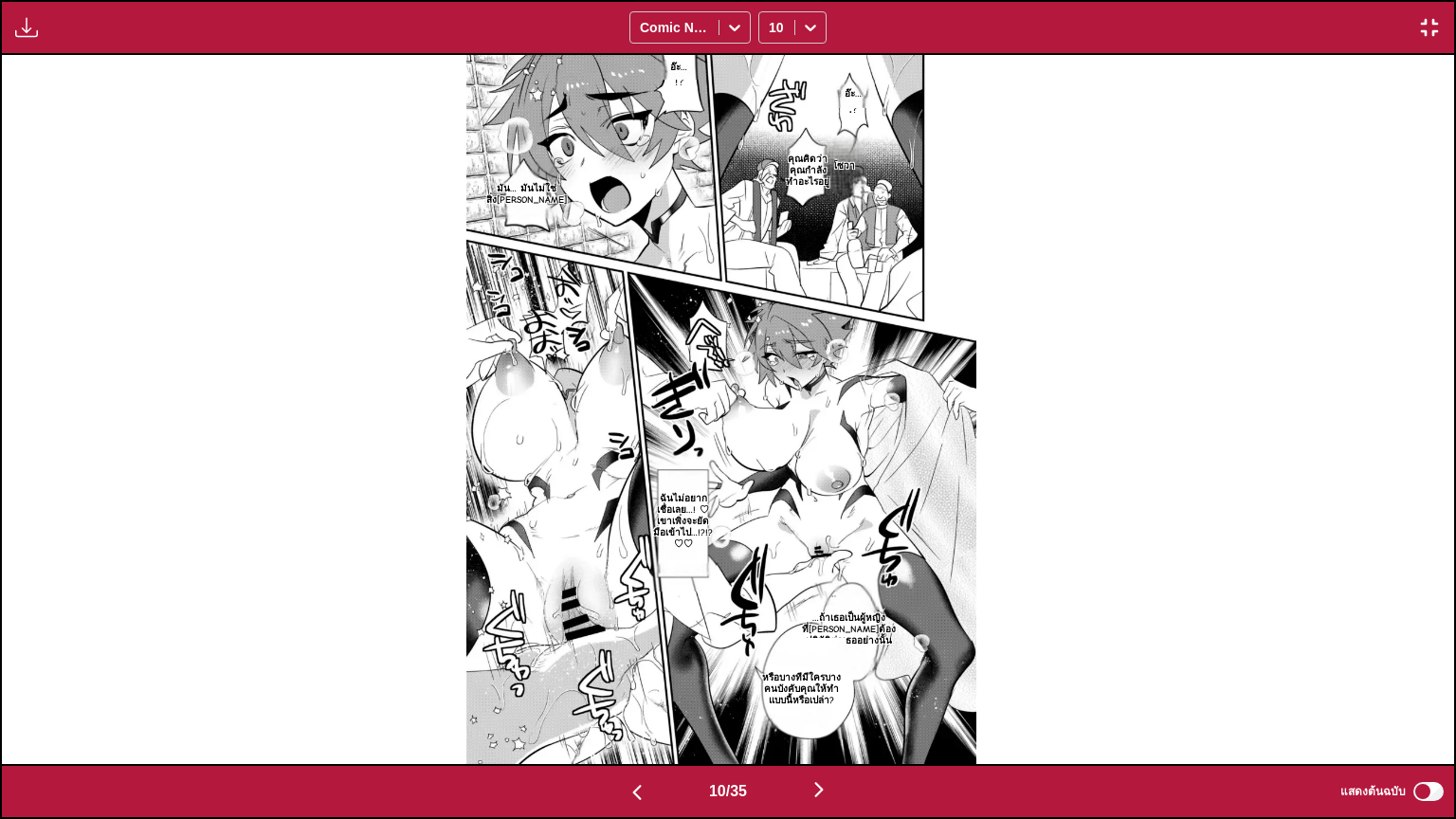 click on "…ถ้าเธอเป็นผู้หญิงที่[PERSON_NAME]ต้องปฏิบัติต่อเธออย่างนั้น" at bounding box center [848, 629] 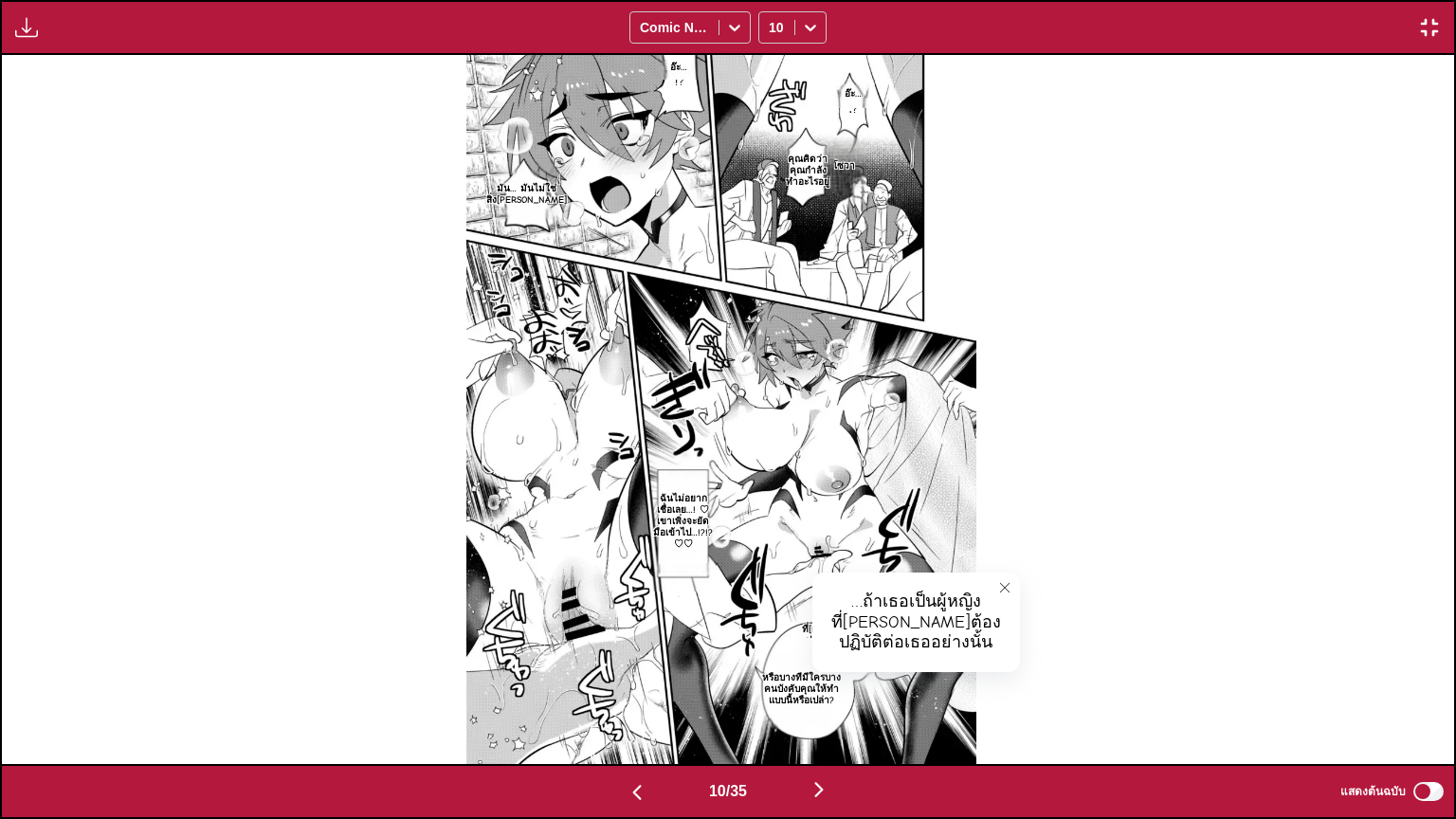 click at bounding box center [1005, 588] 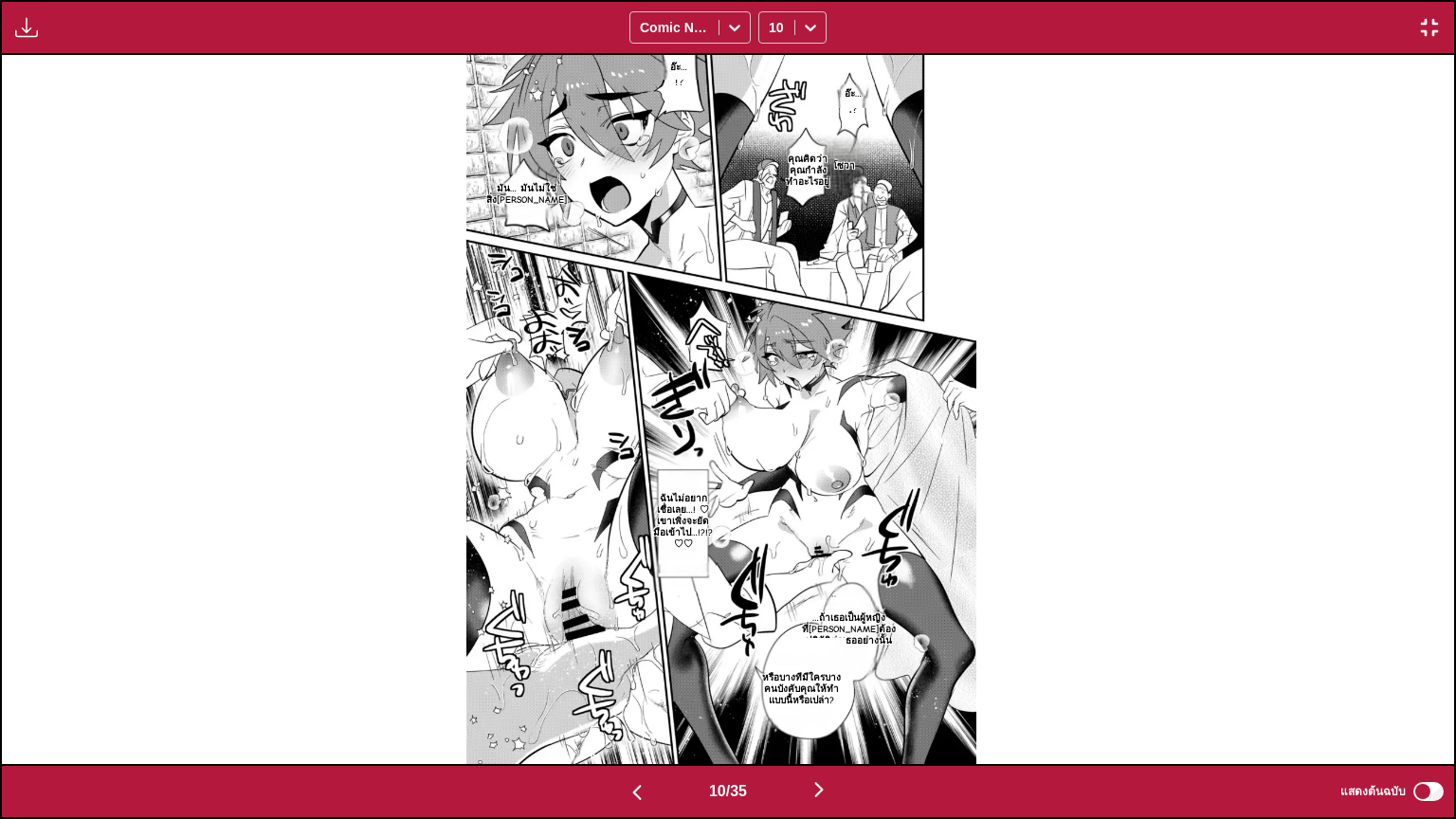 click on "…ถ้าเธอเป็นผู้หญิงที่[PERSON_NAME]ต้องปฏิบัติต่อเธออย่างนั้น" at bounding box center (848, 629) 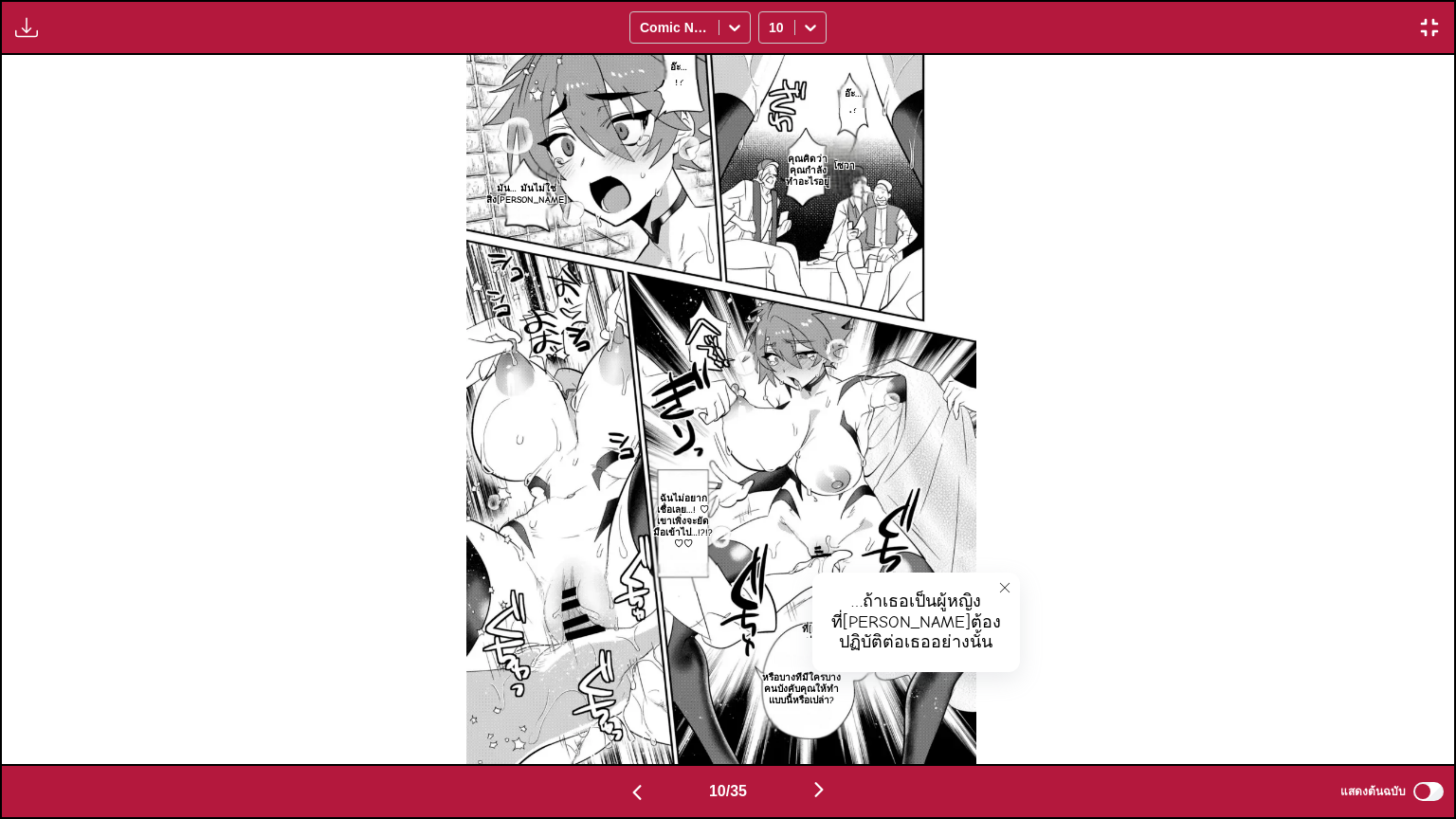 click 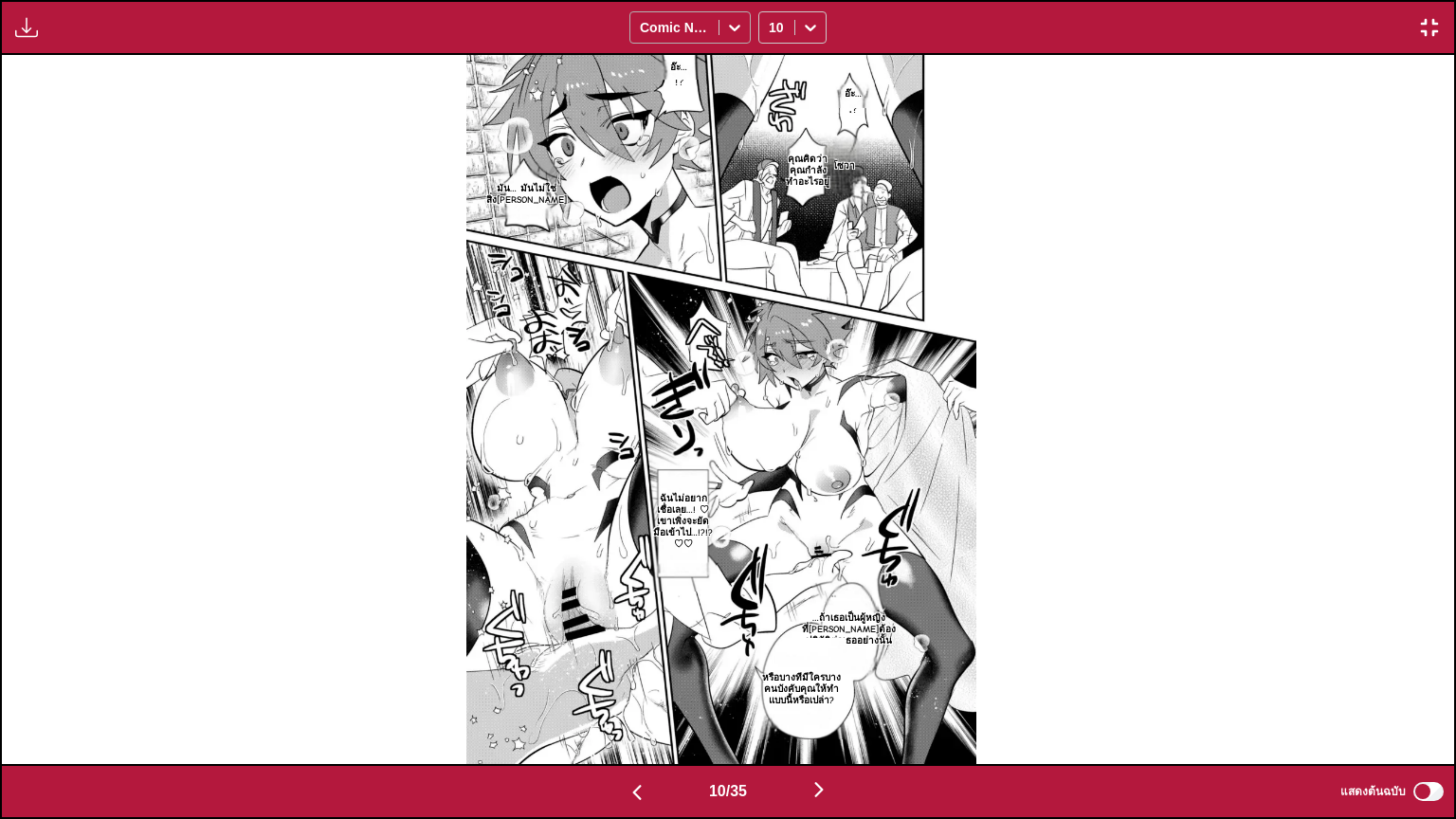 click at bounding box center (674, 27) 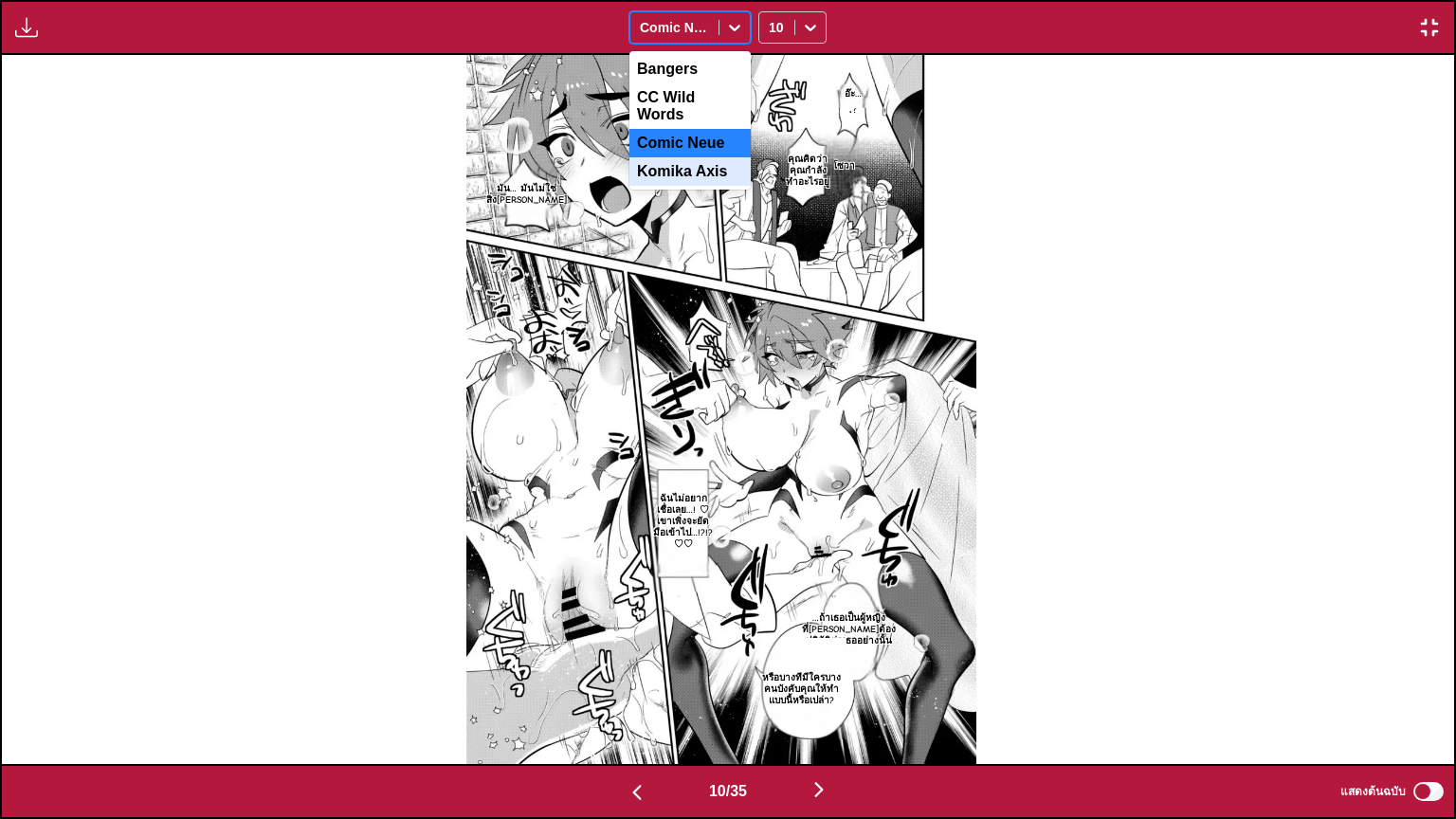 click on "Komika Axis" at bounding box center (690, 172) 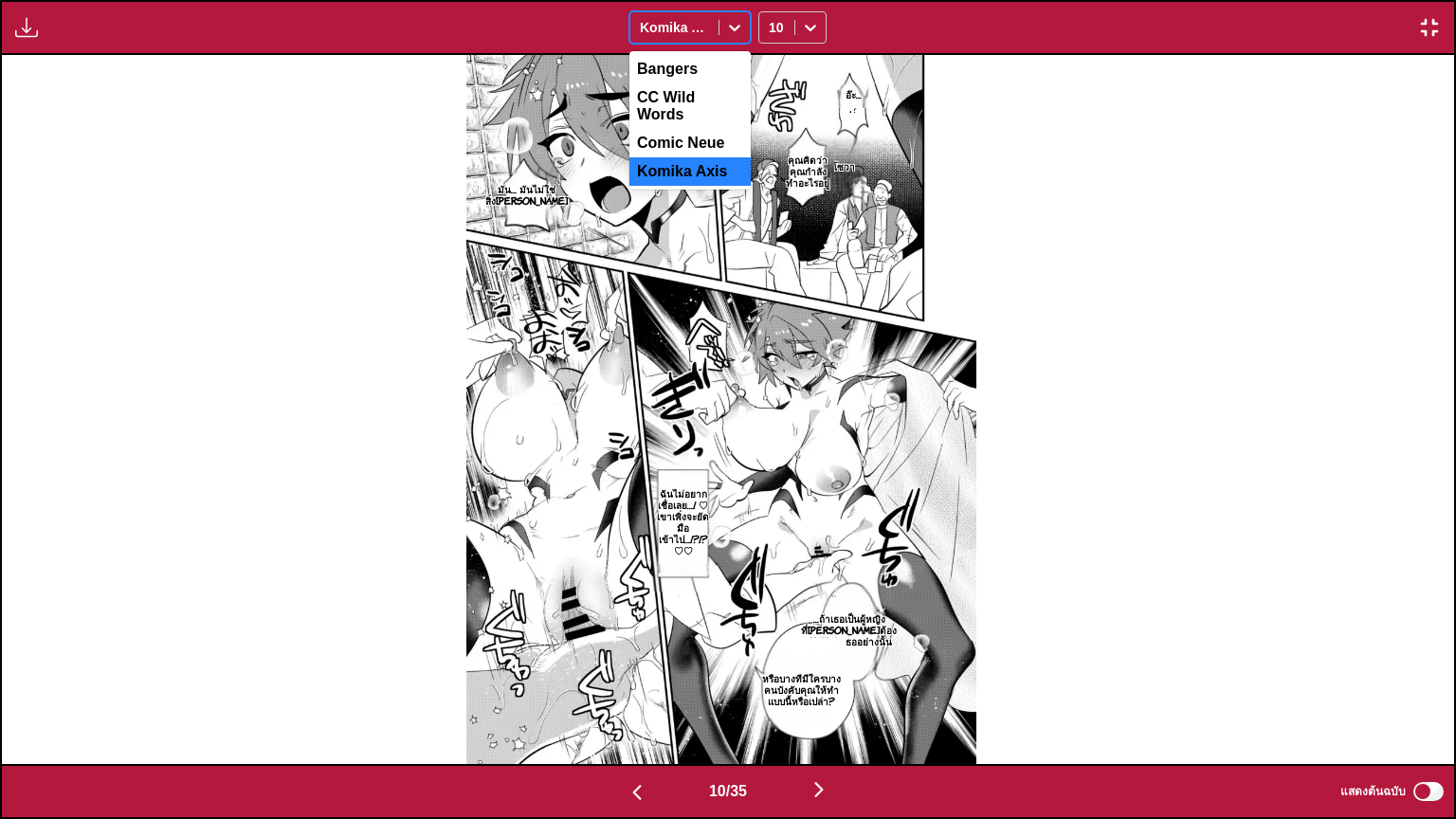 click on "Komika Axis" at bounding box center (674, 27) 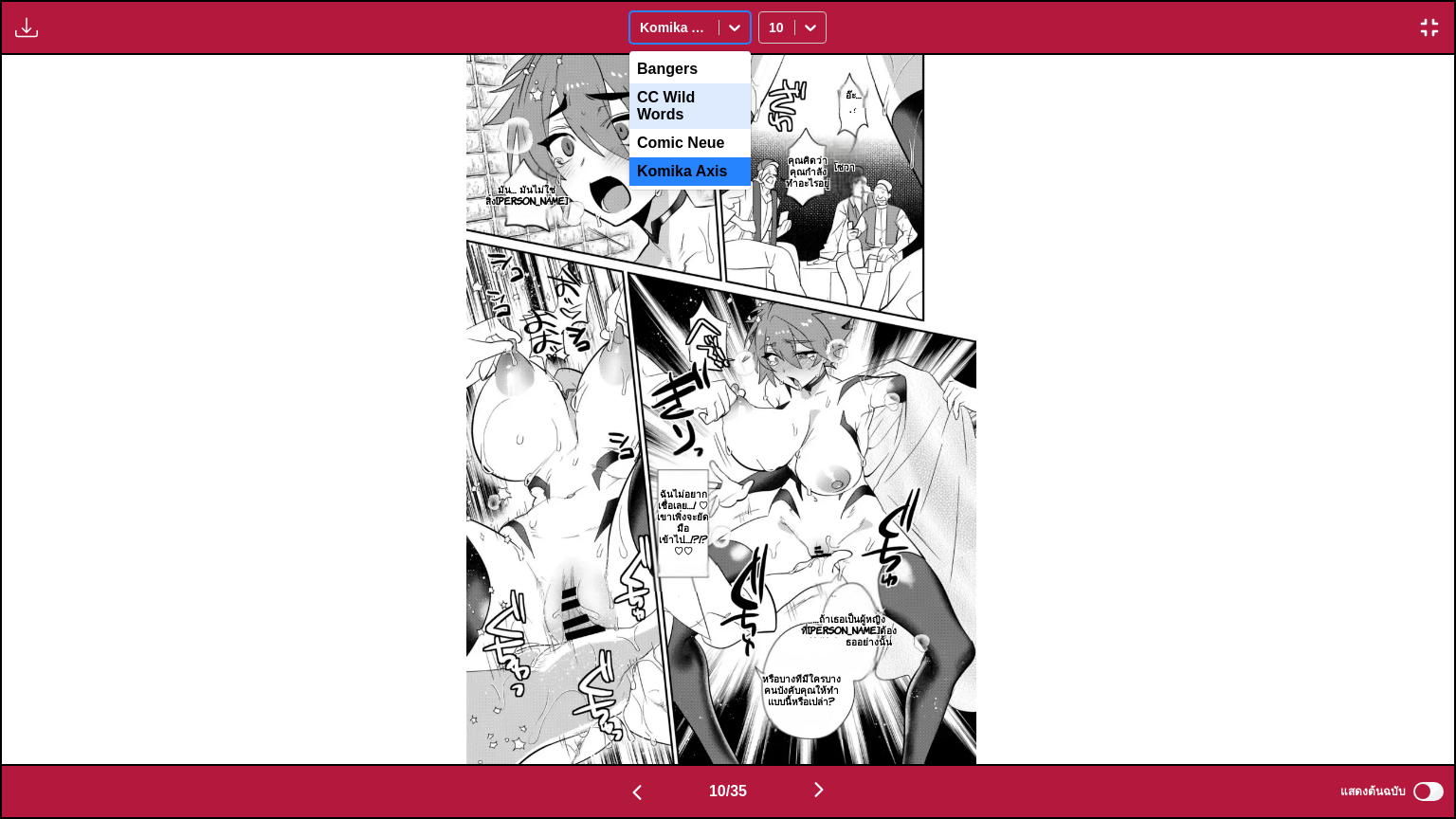 click on "CC Wild Words" at bounding box center [690, 106] 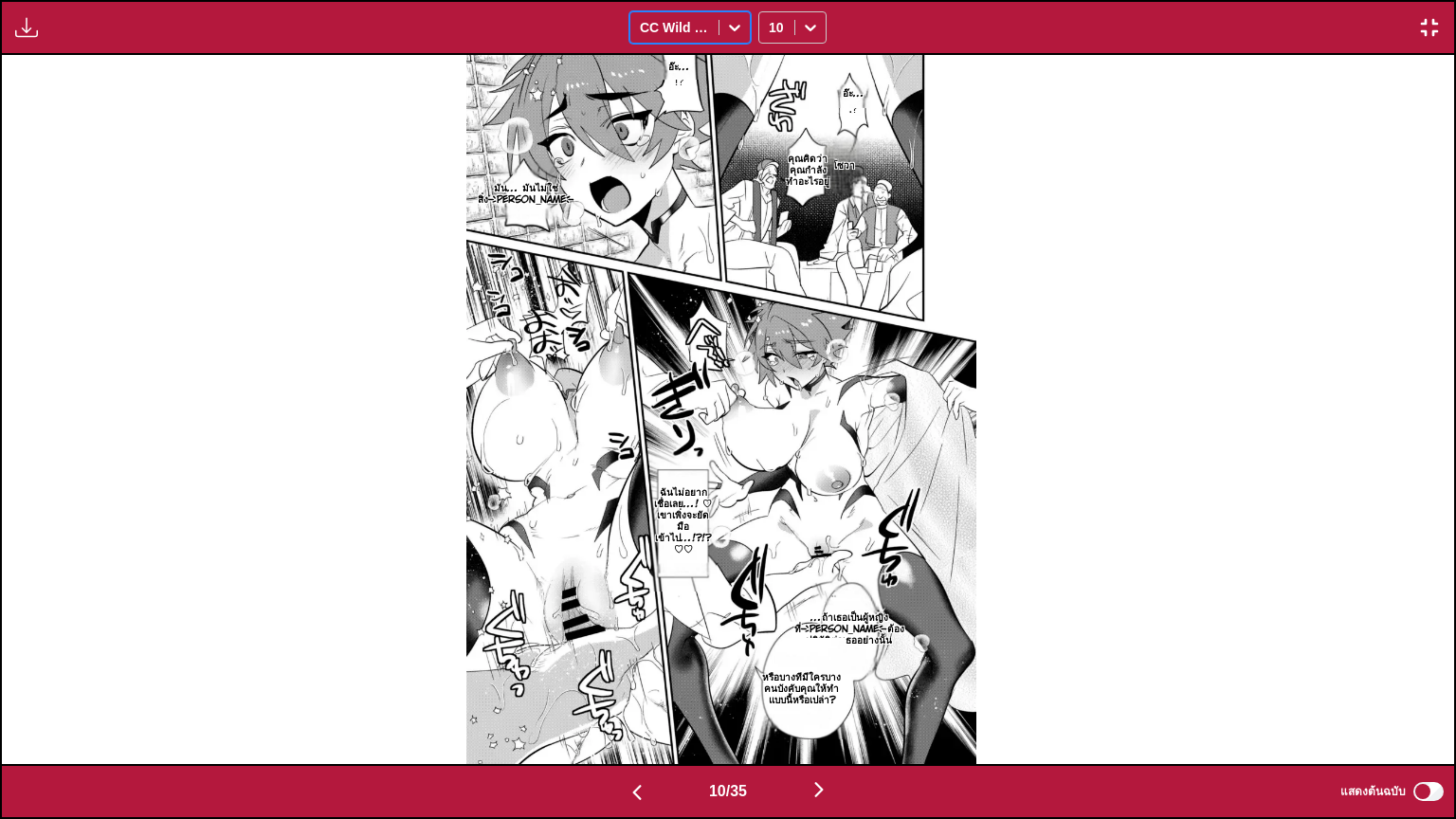 click at bounding box center [674, 27] 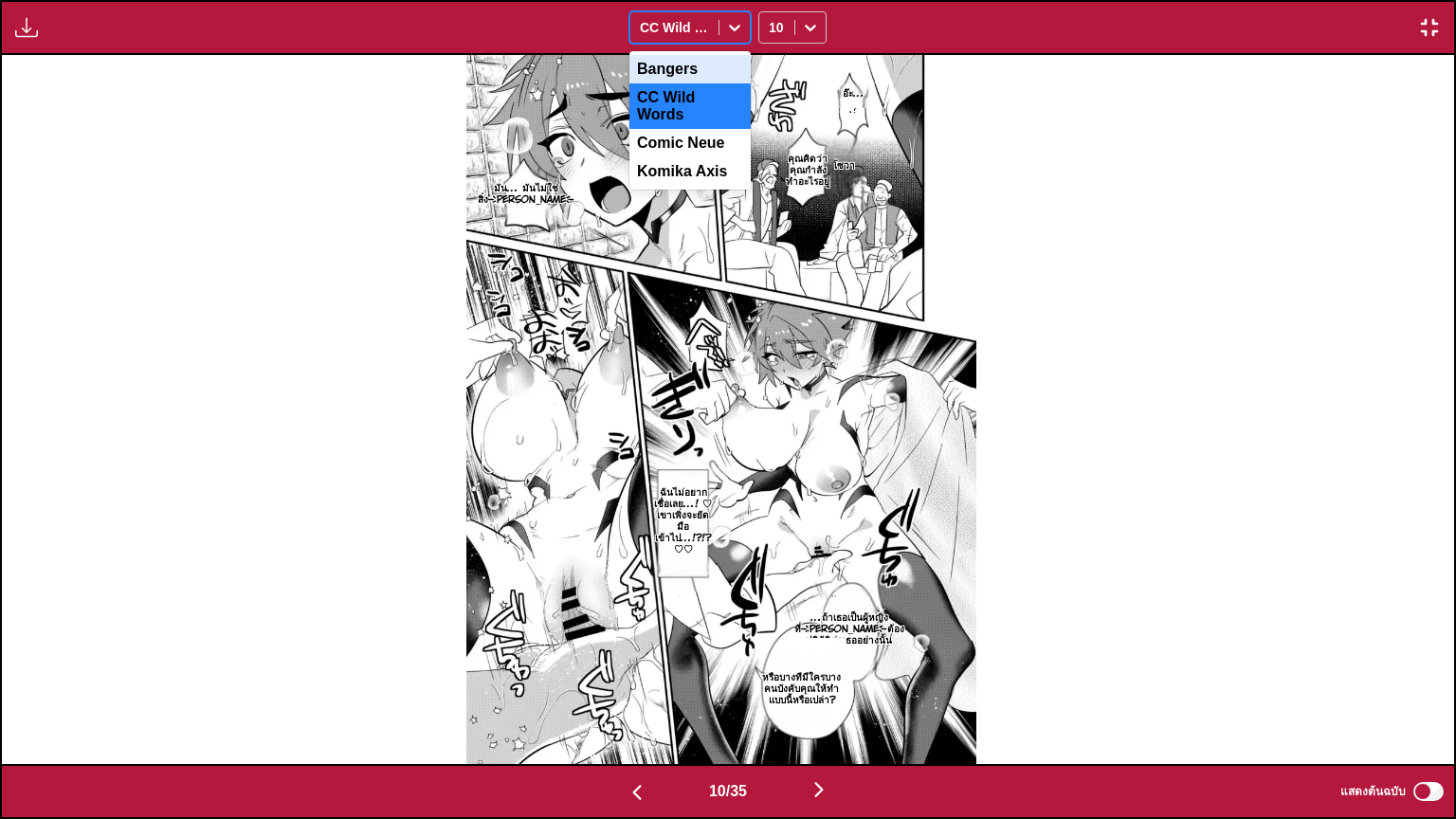 click on "Bangers" at bounding box center [690, 69] 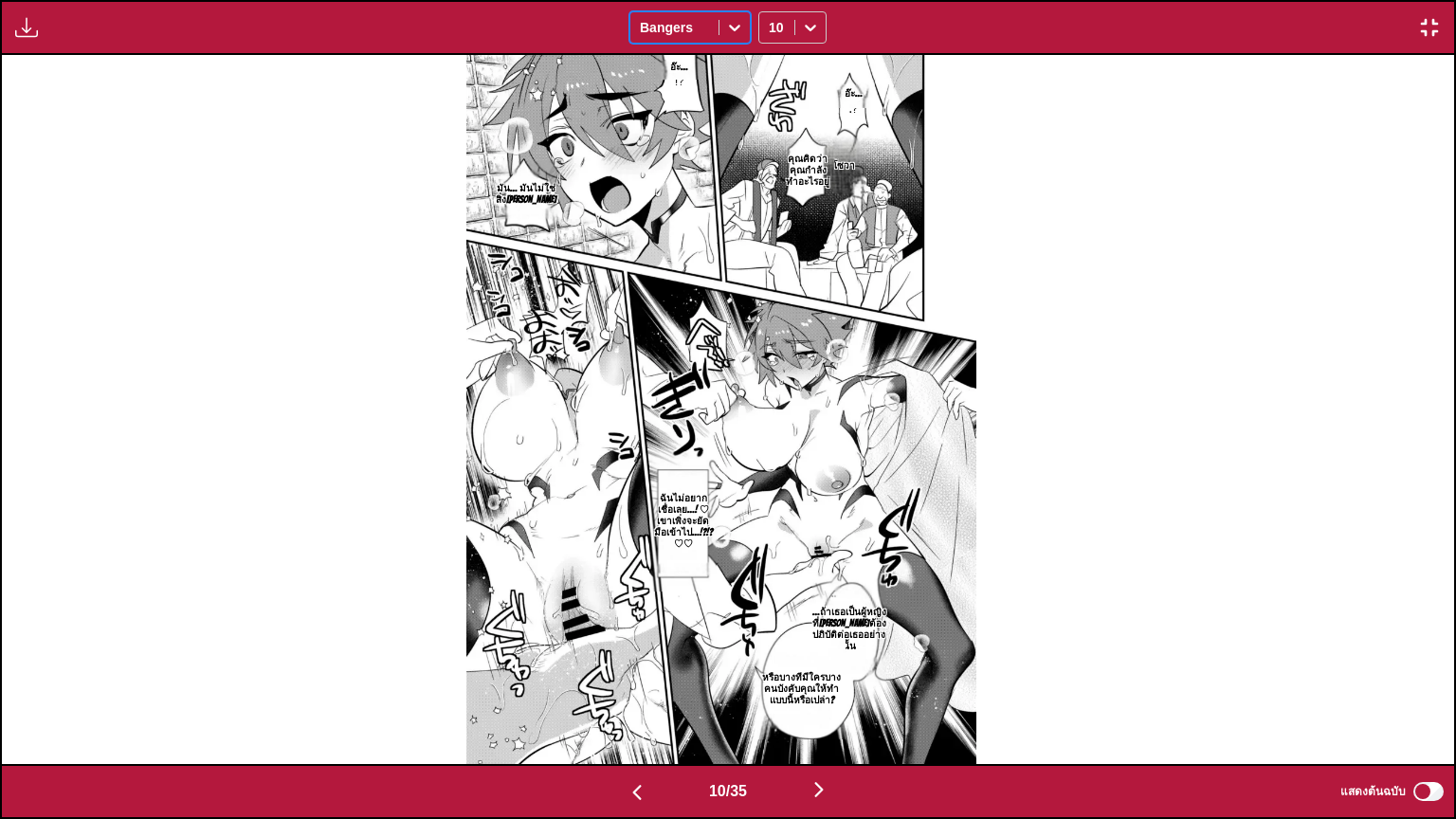 click at bounding box center [674, 27] 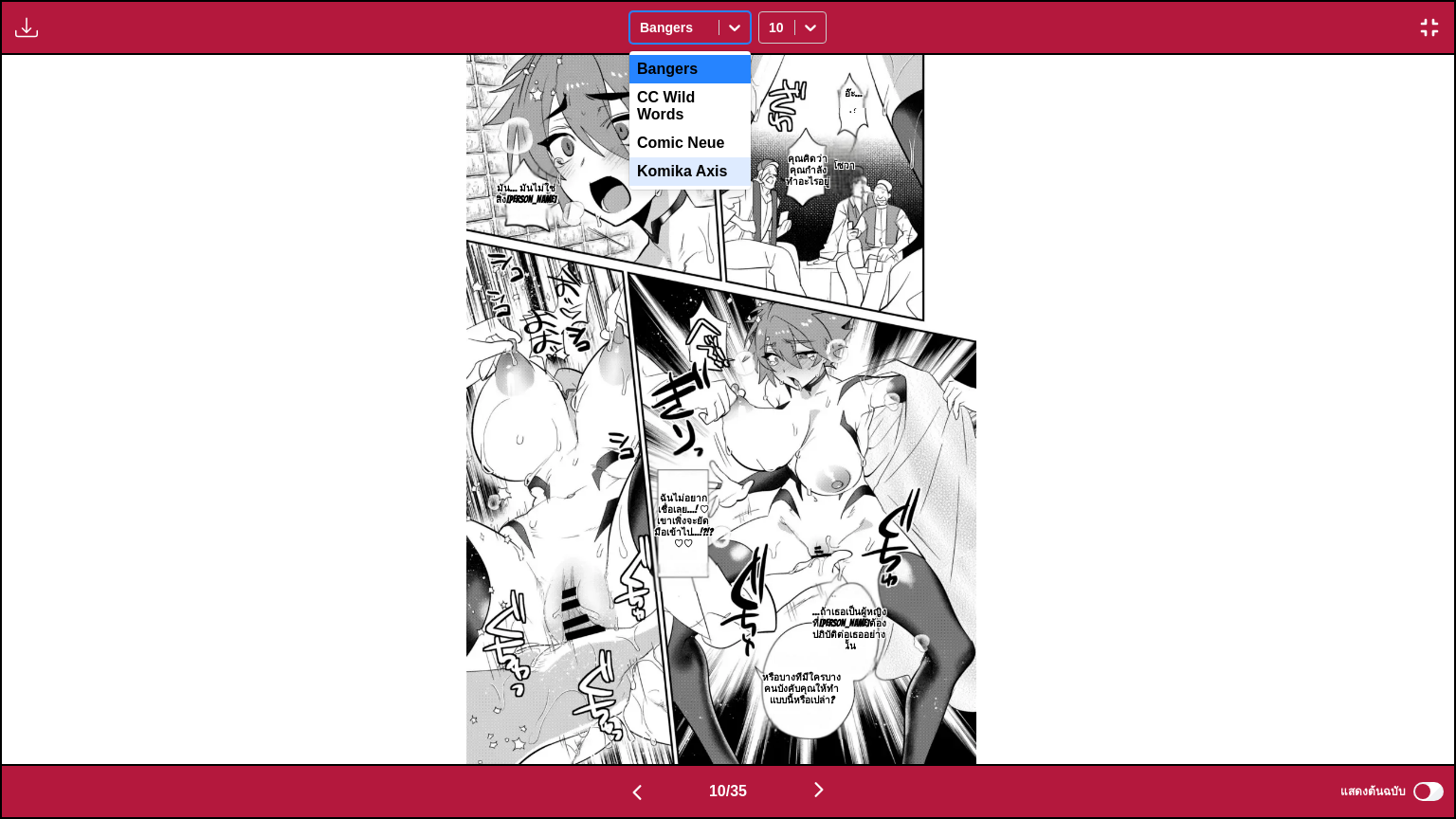 click on "Komika Axis" at bounding box center [690, 172] 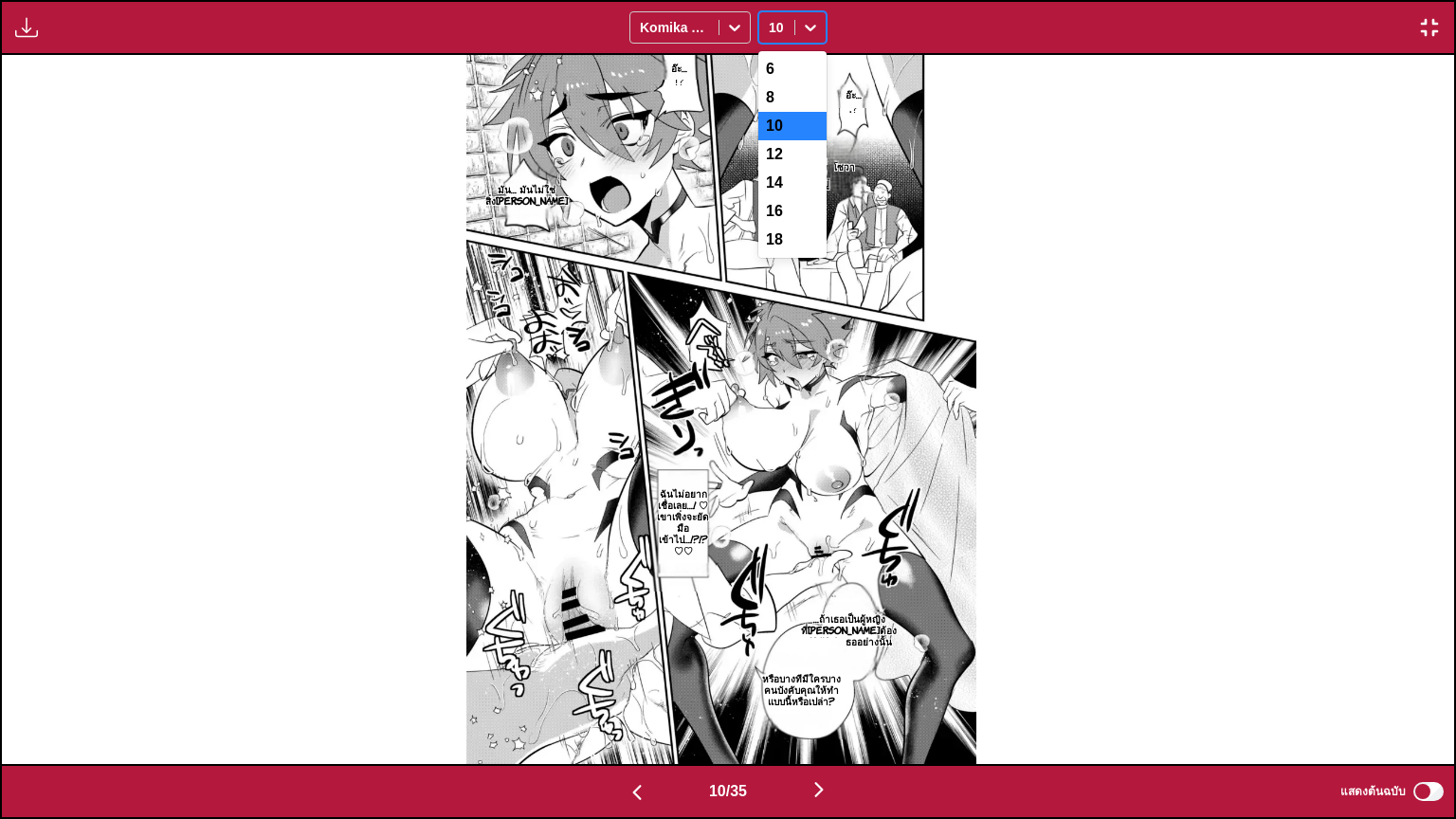 click 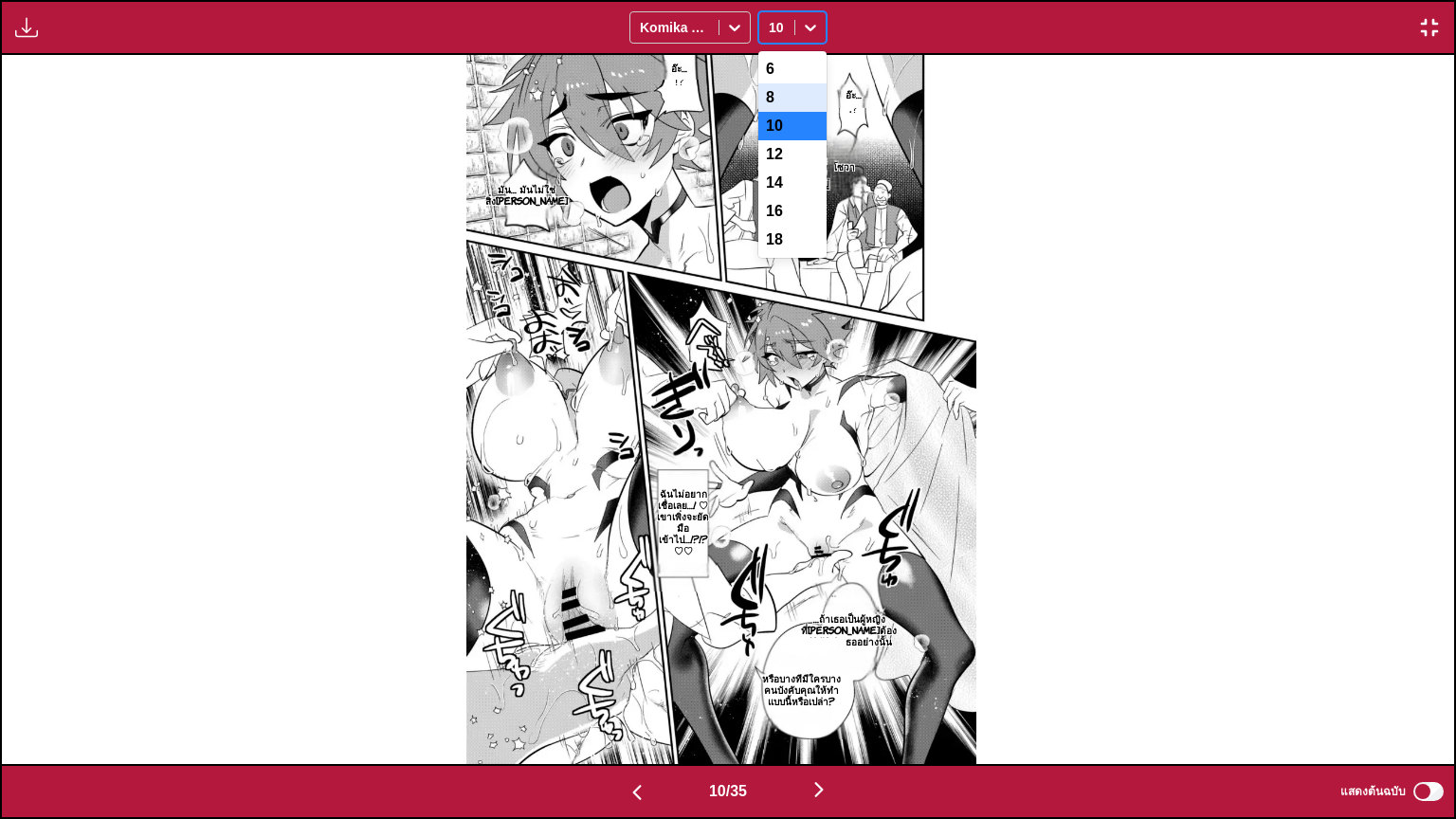 click on "8" at bounding box center [792, 98] 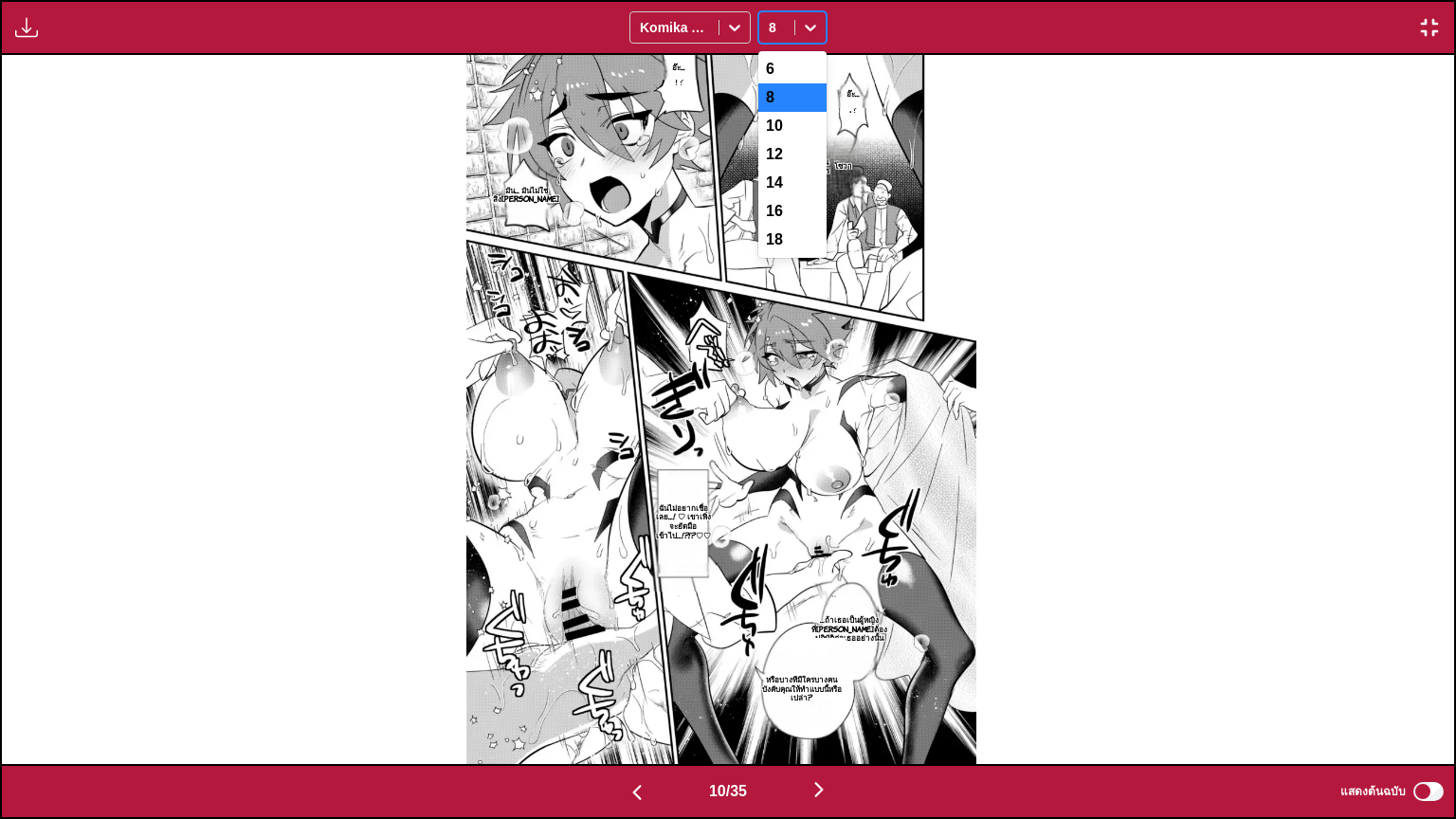 click at bounding box center (810, 27) 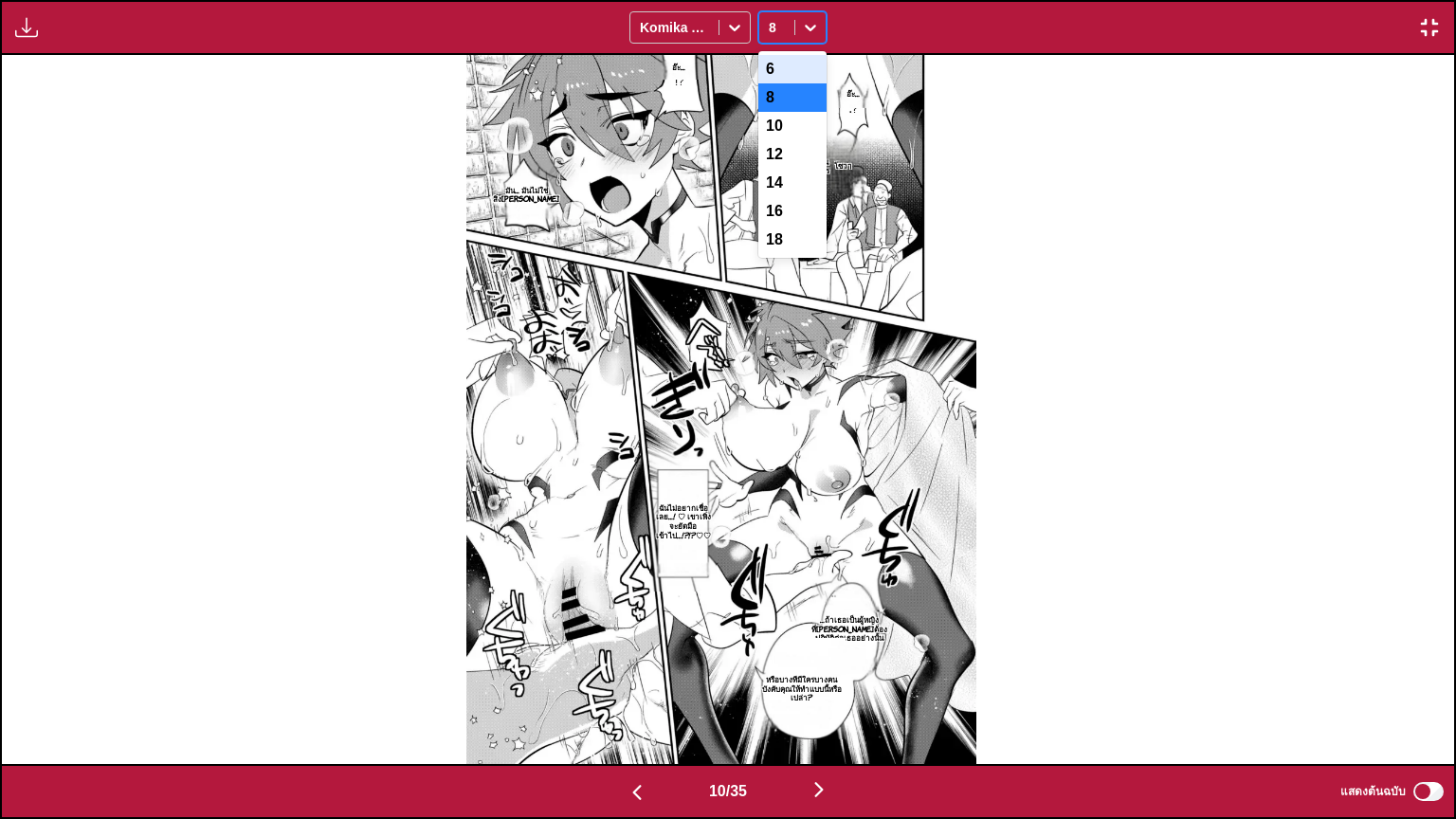 click on "6" at bounding box center (792, 69) 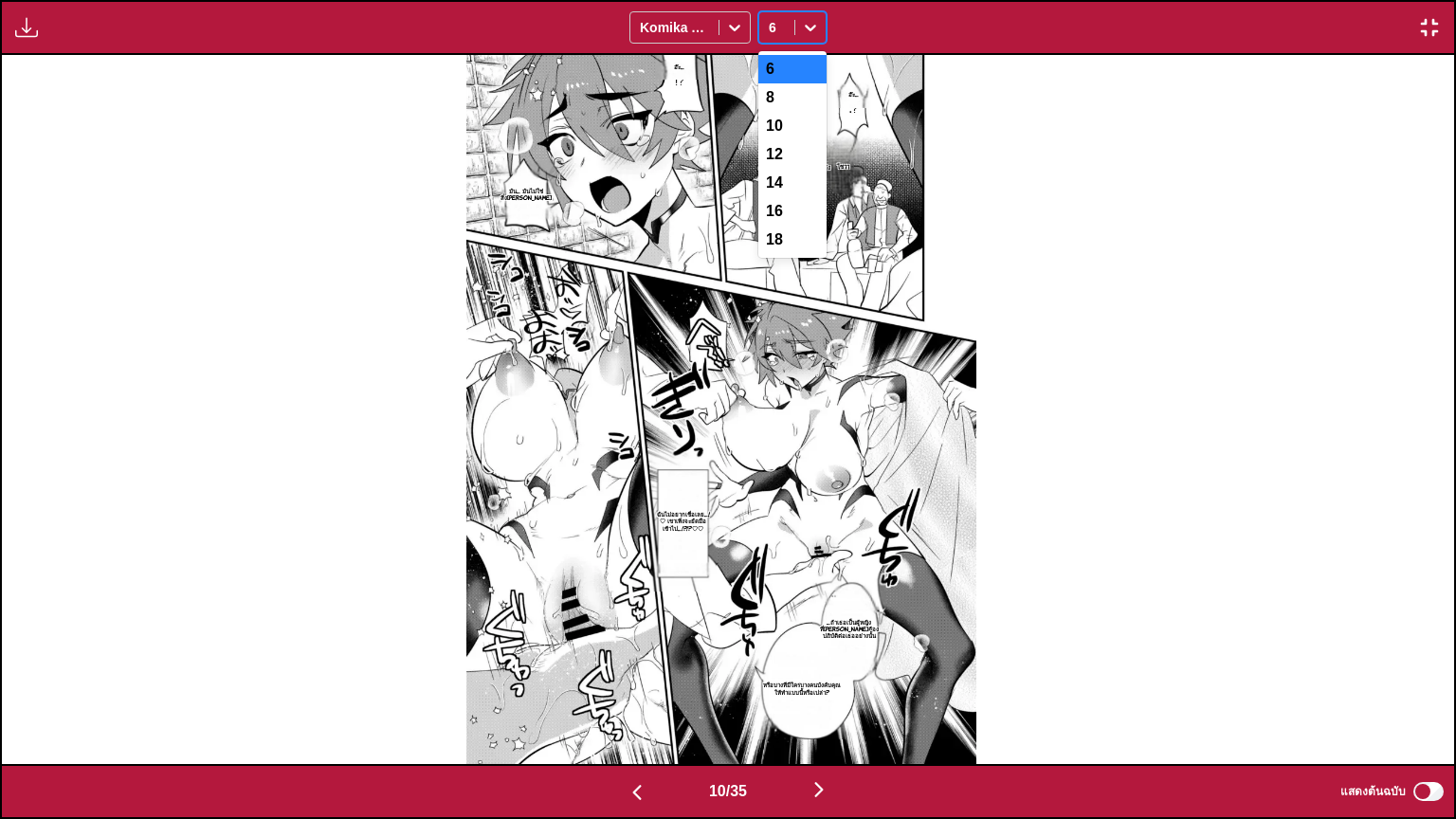 click at bounding box center (810, 27) 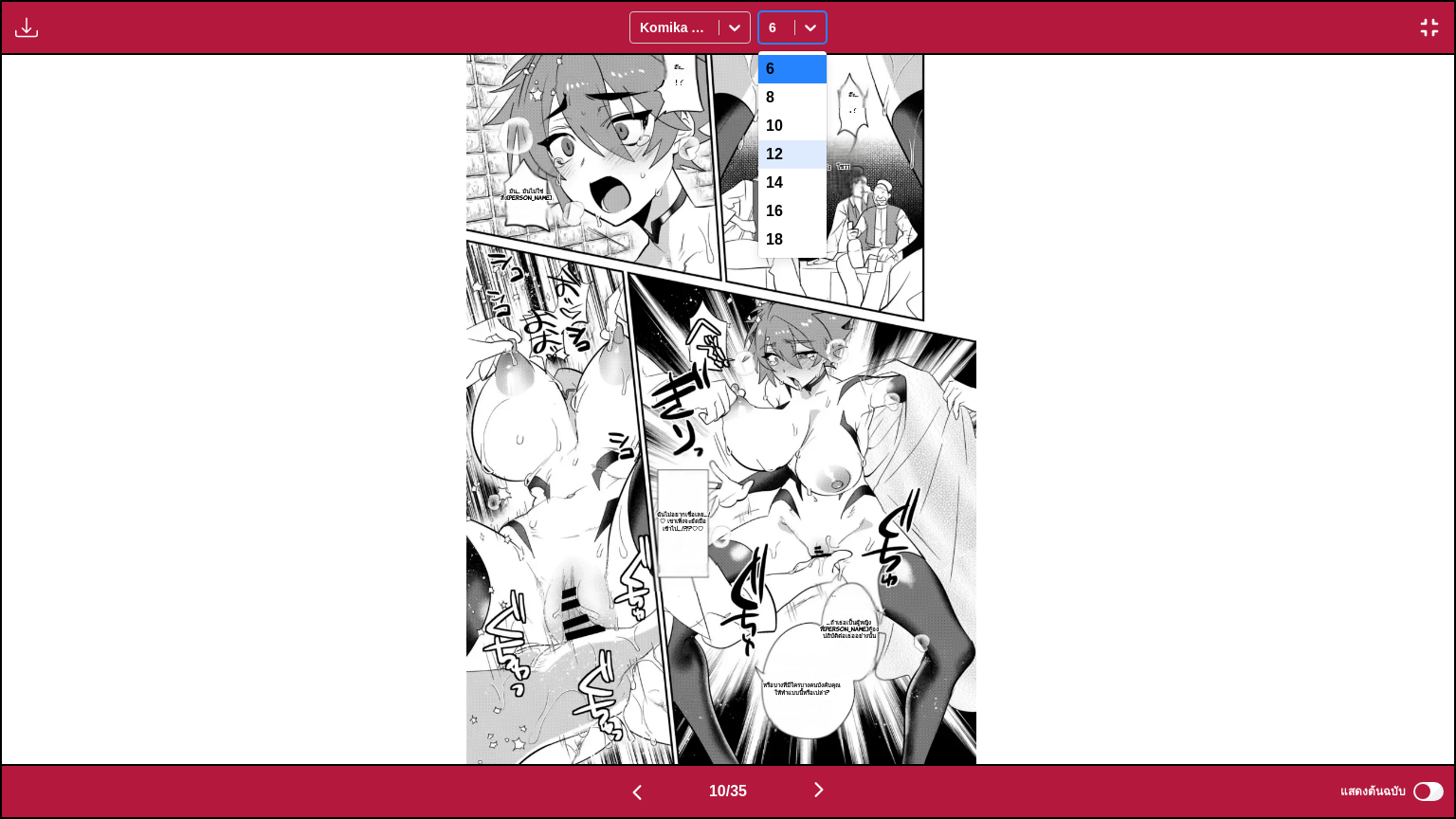 click on "12" at bounding box center [792, 155] 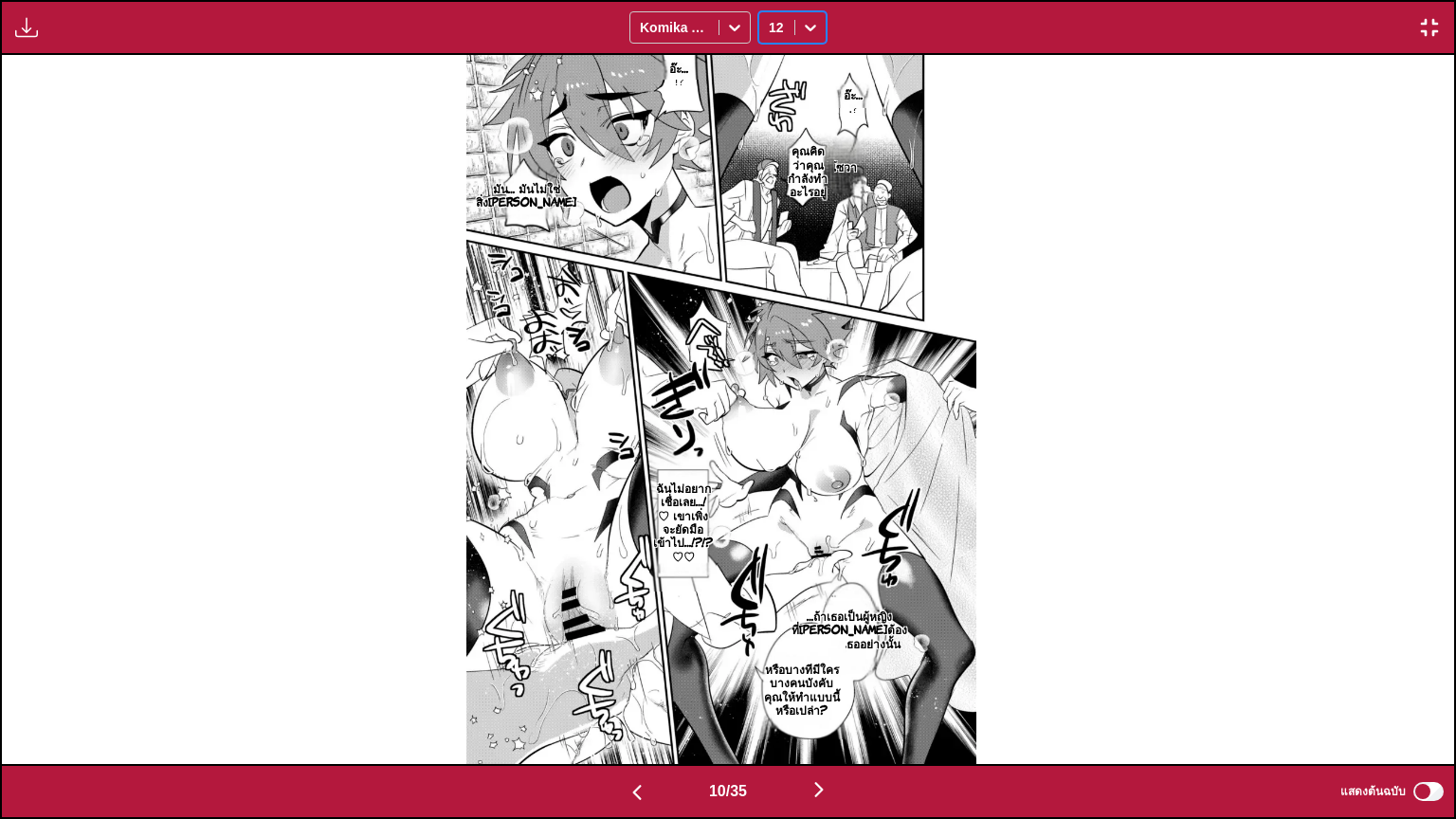click on "12" at bounding box center (792, 27) 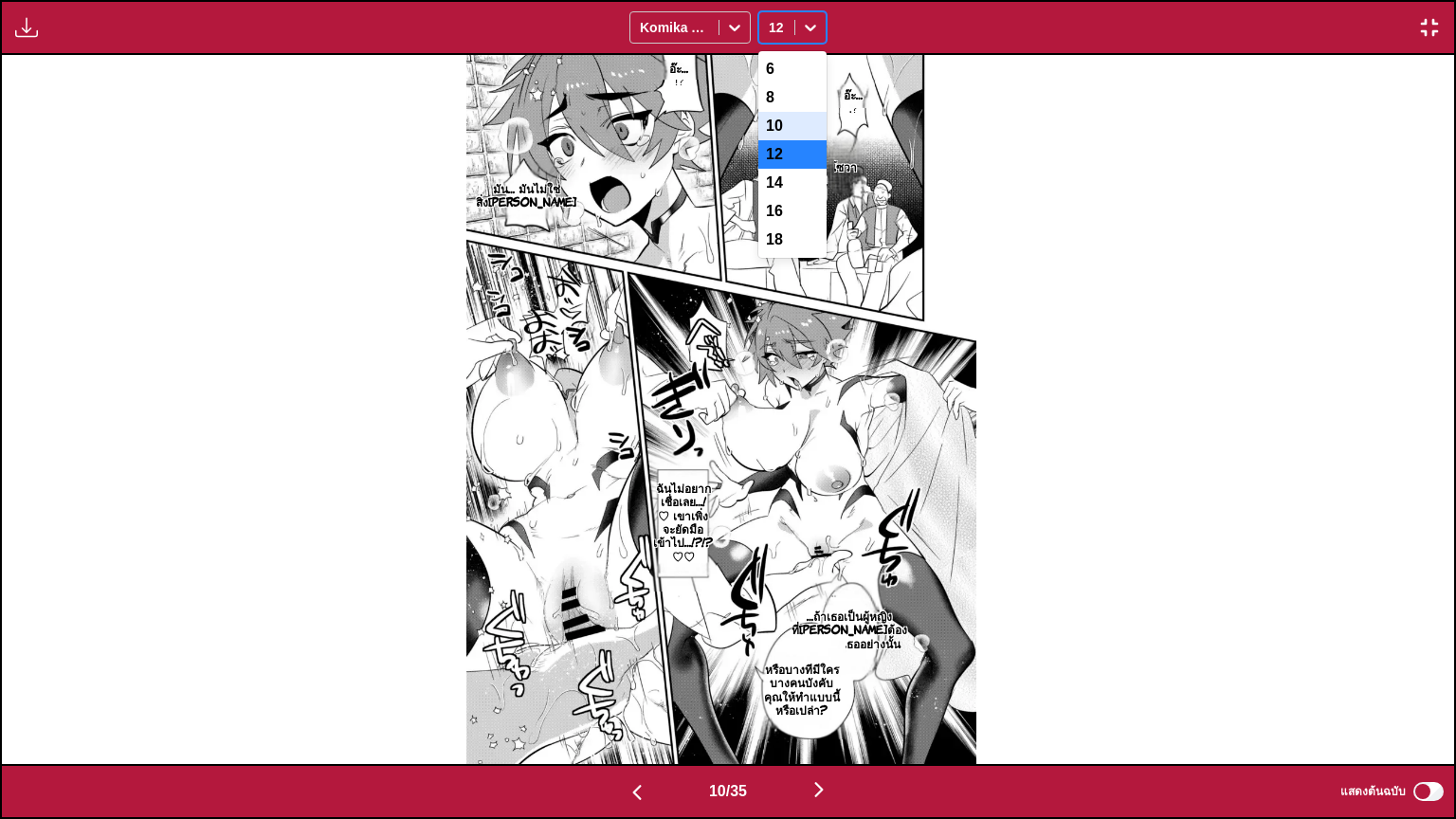 click on "10" at bounding box center (792, 126) 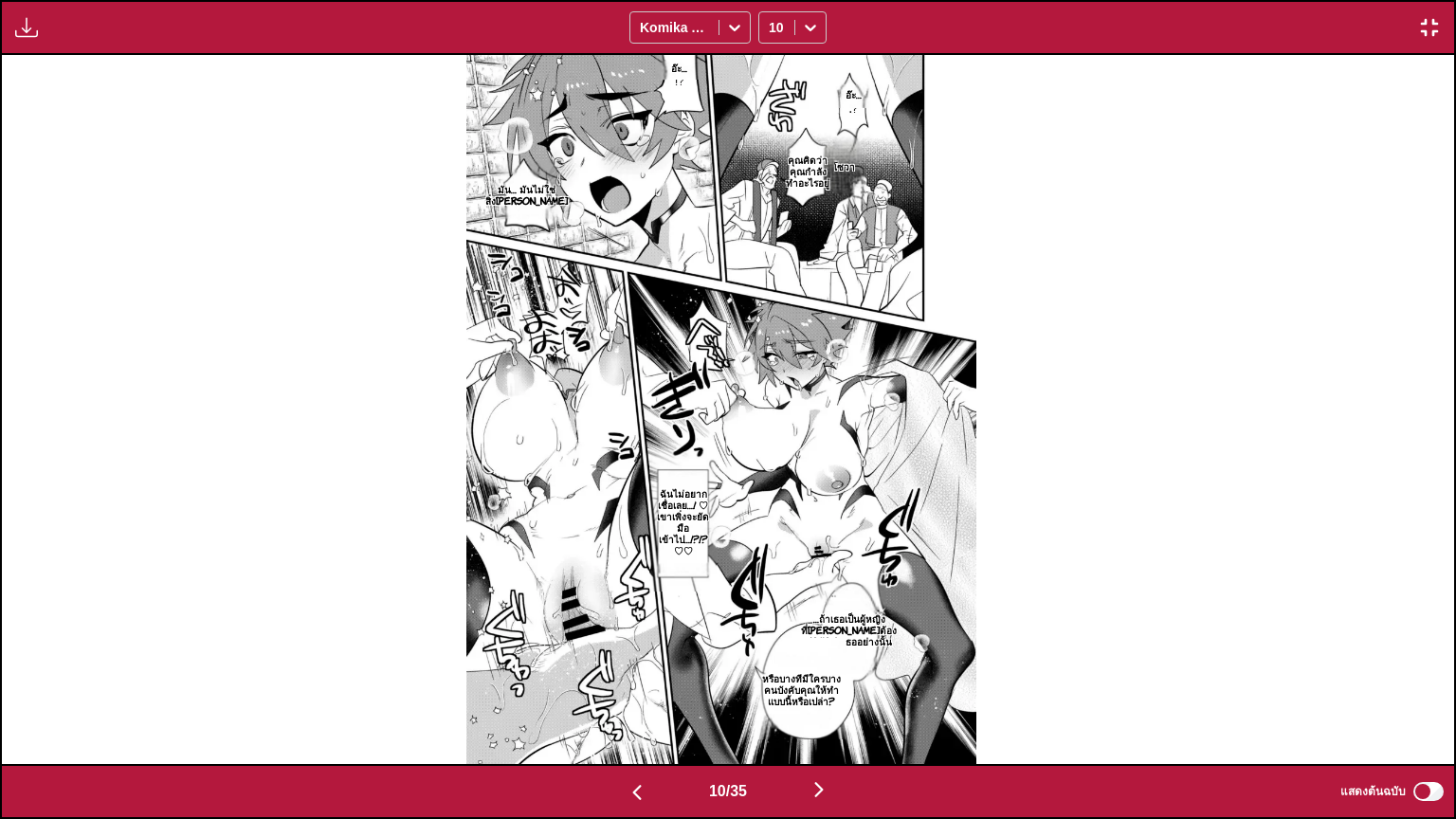 click at bounding box center [819, 790] 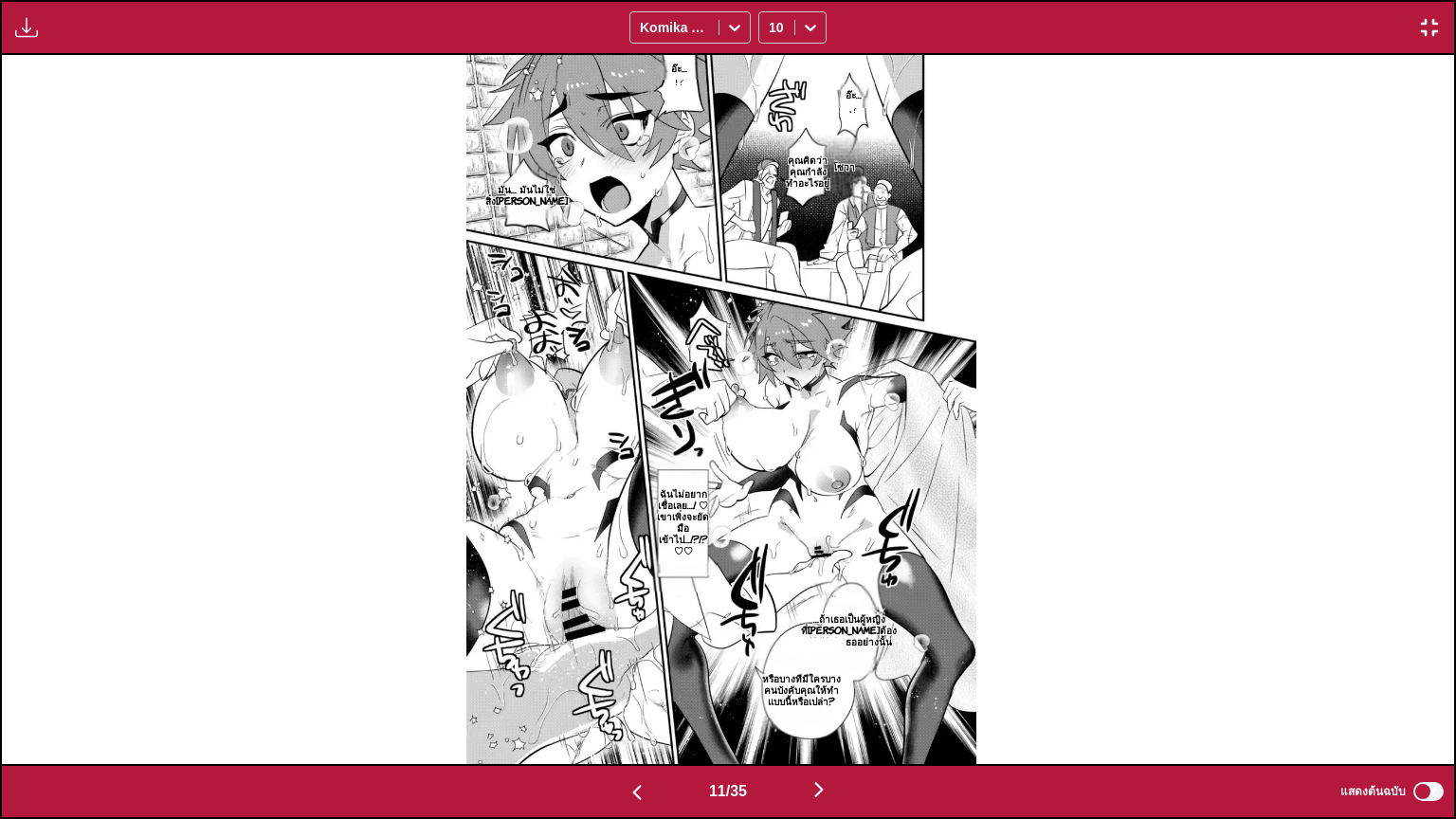 scroll, scrollTop: 0, scrollLeft: 14530, axis: horizontal 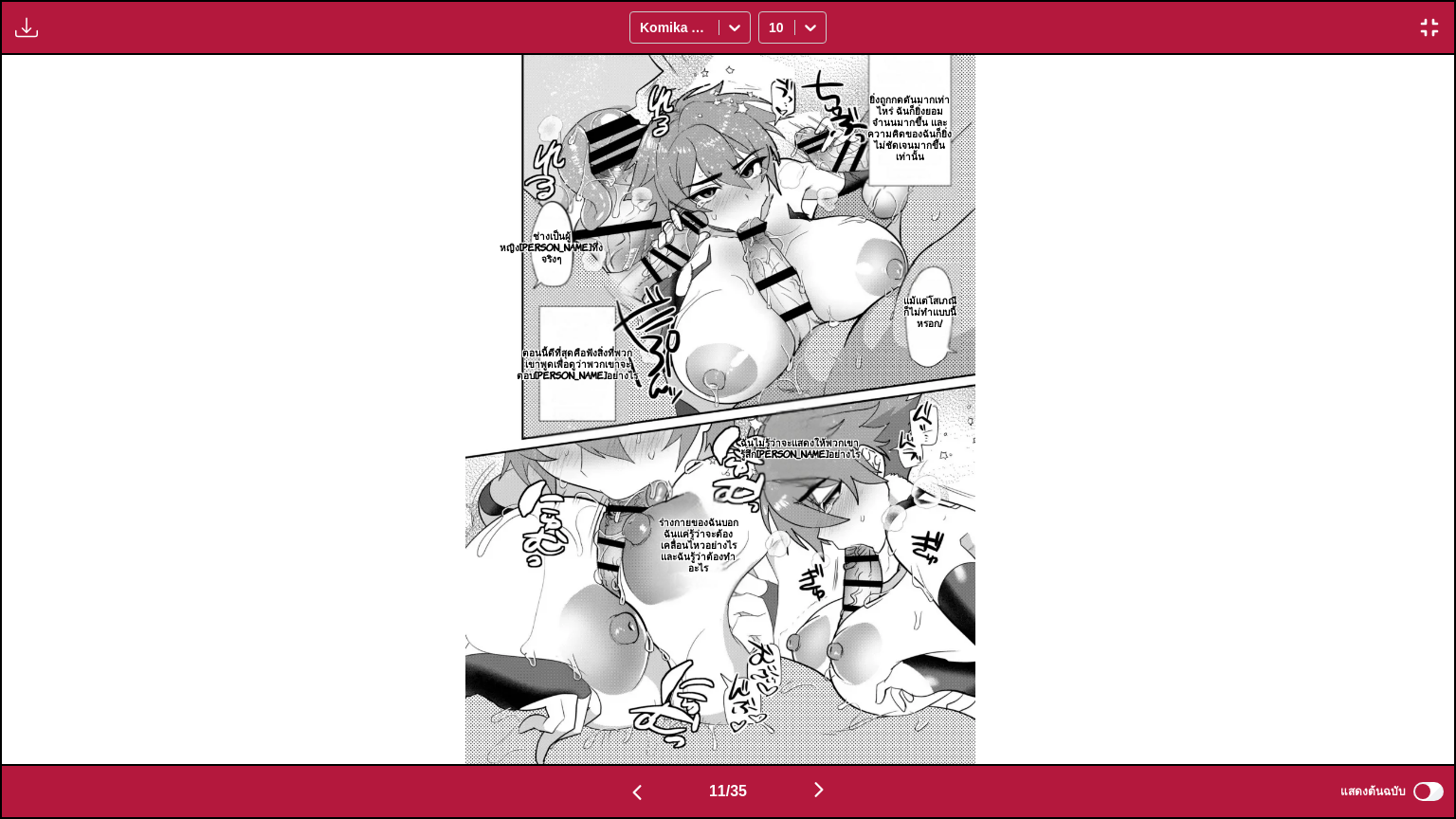 click at bounding box center [819, 790] 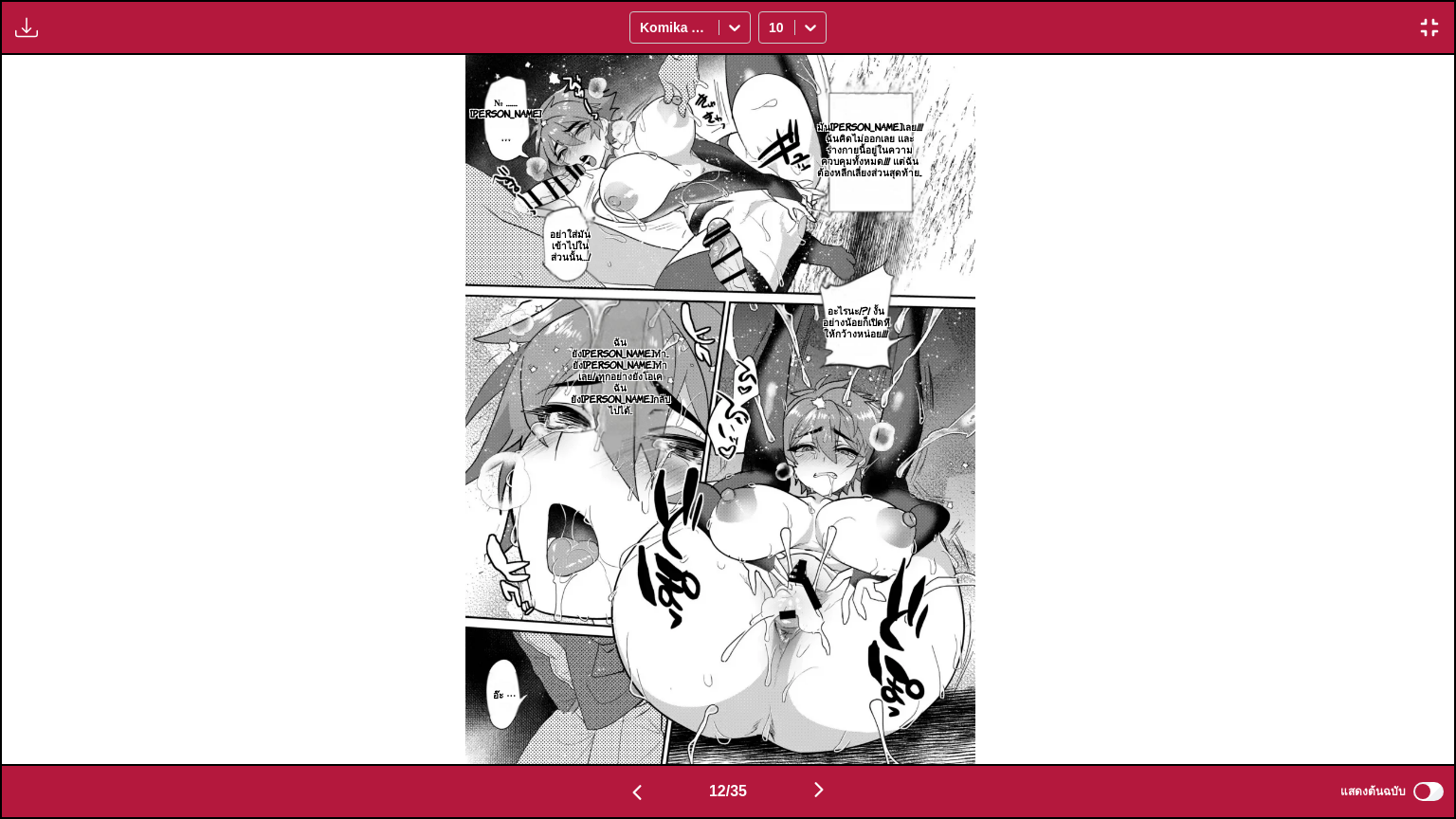 click at bounding box center (819, 790) 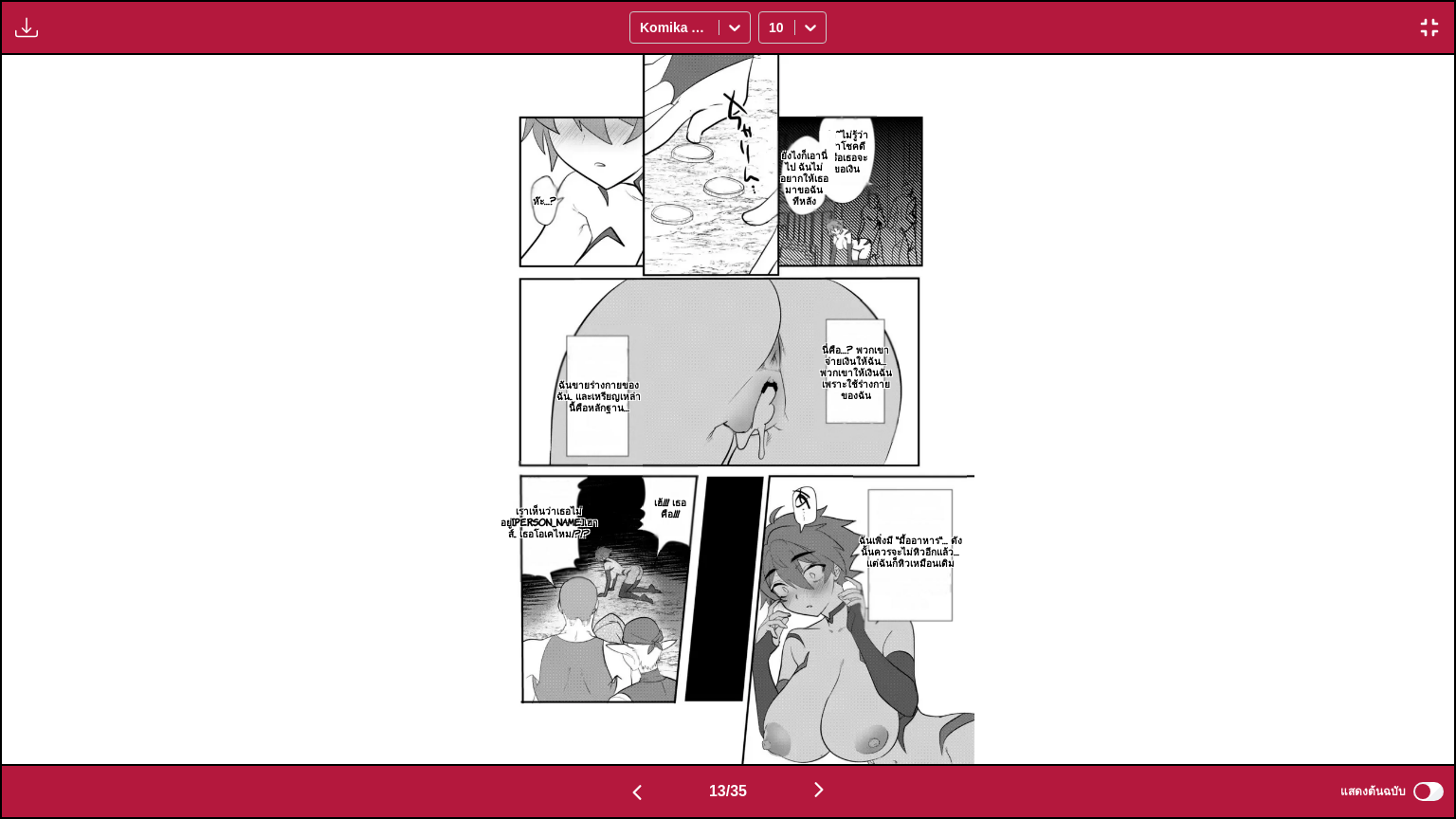 click at bounding box center [819, 790] 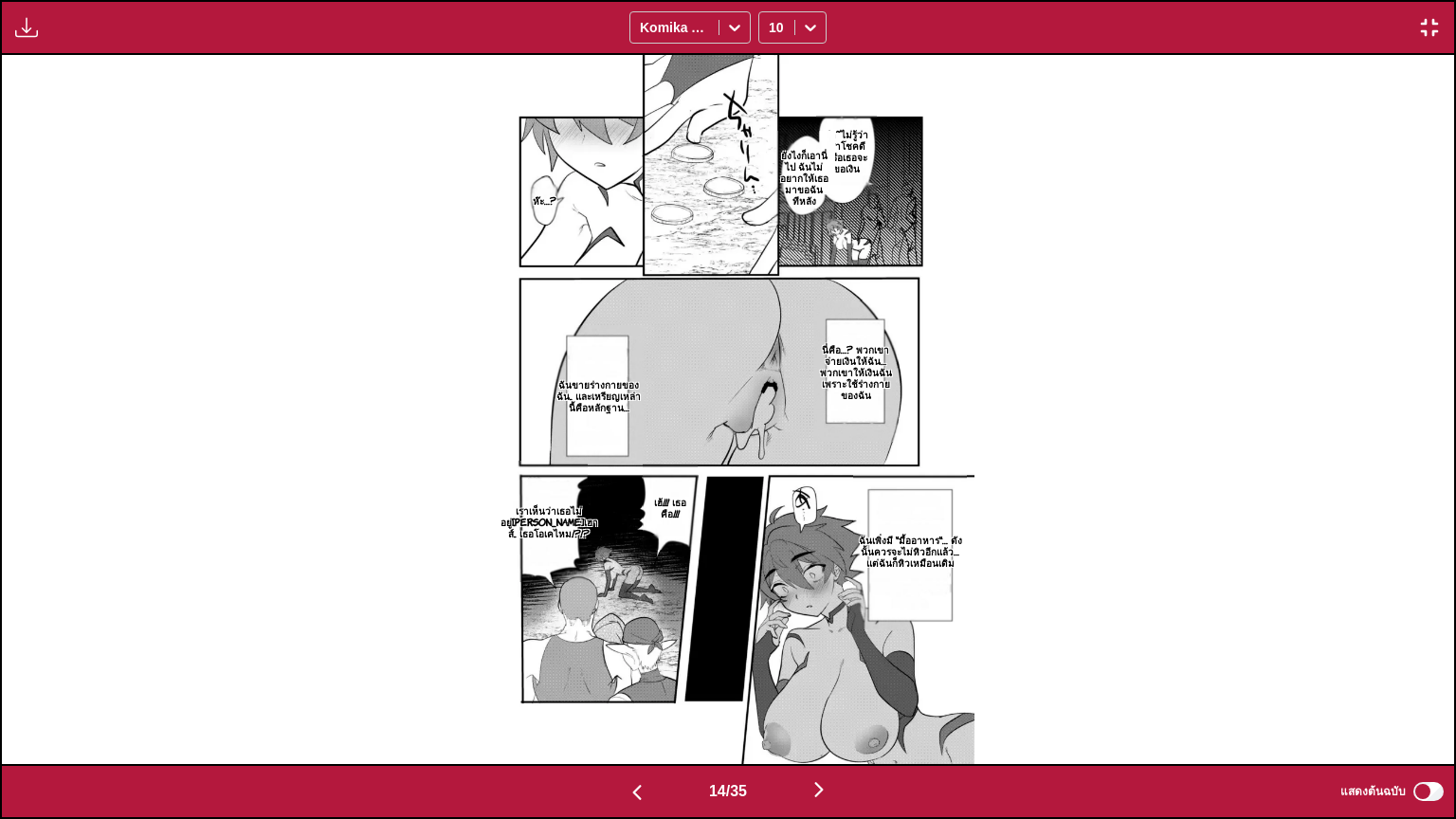 scroll, scrollTop: 0, scrollLeft: 18888, axis: horizontal 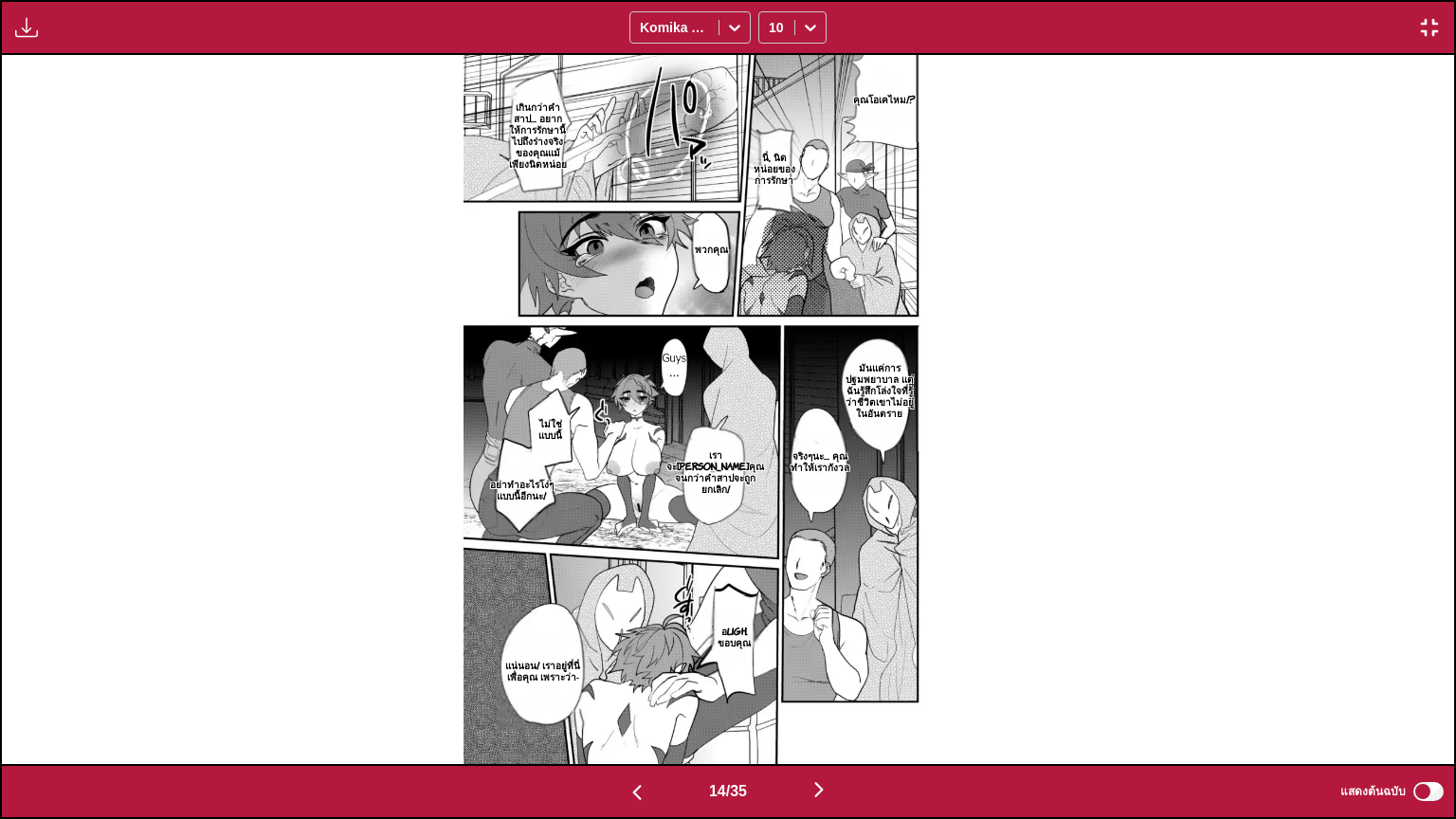 click at bounding box center (819, 790) 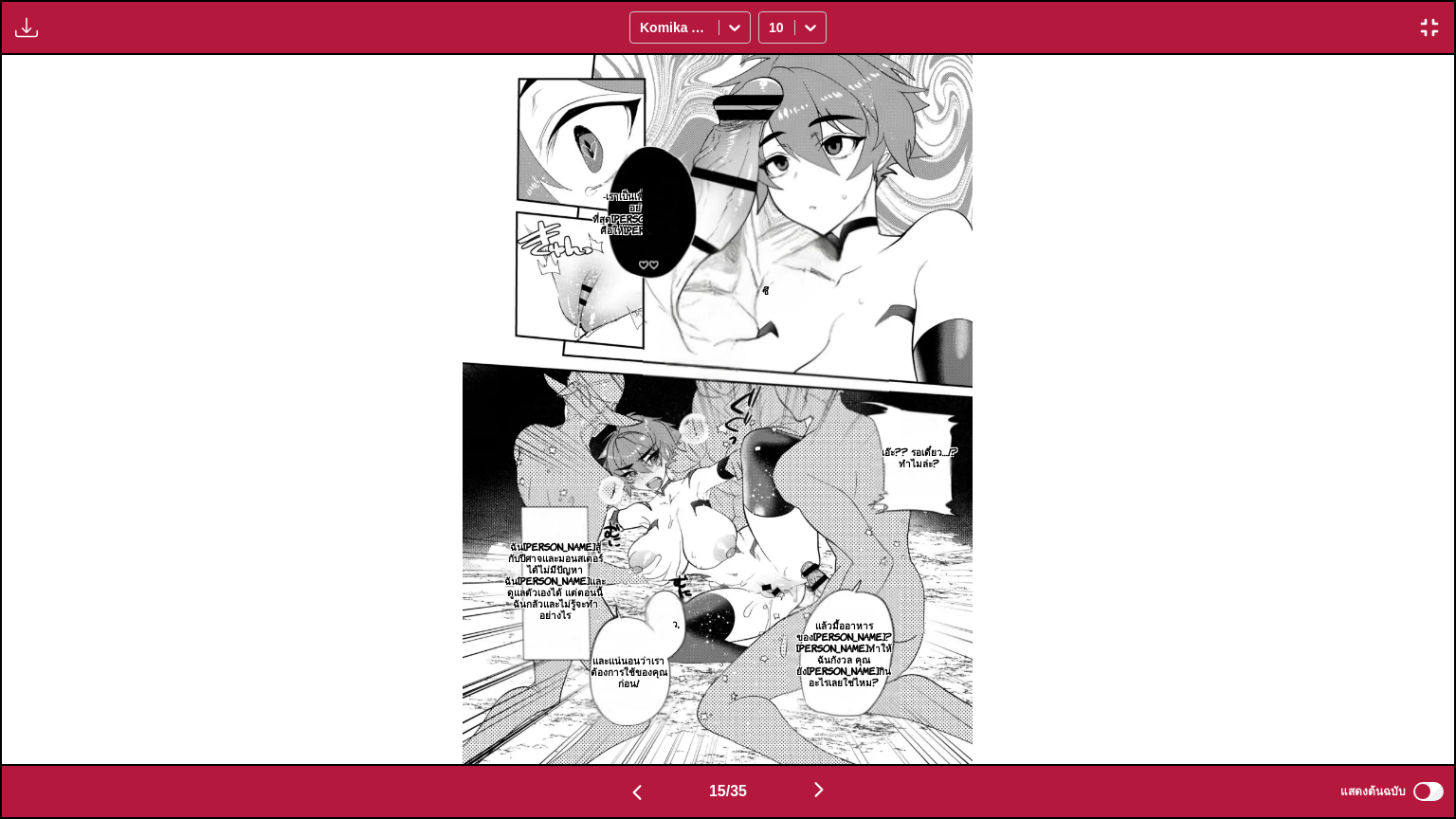 click at bounding box center [819, 790] 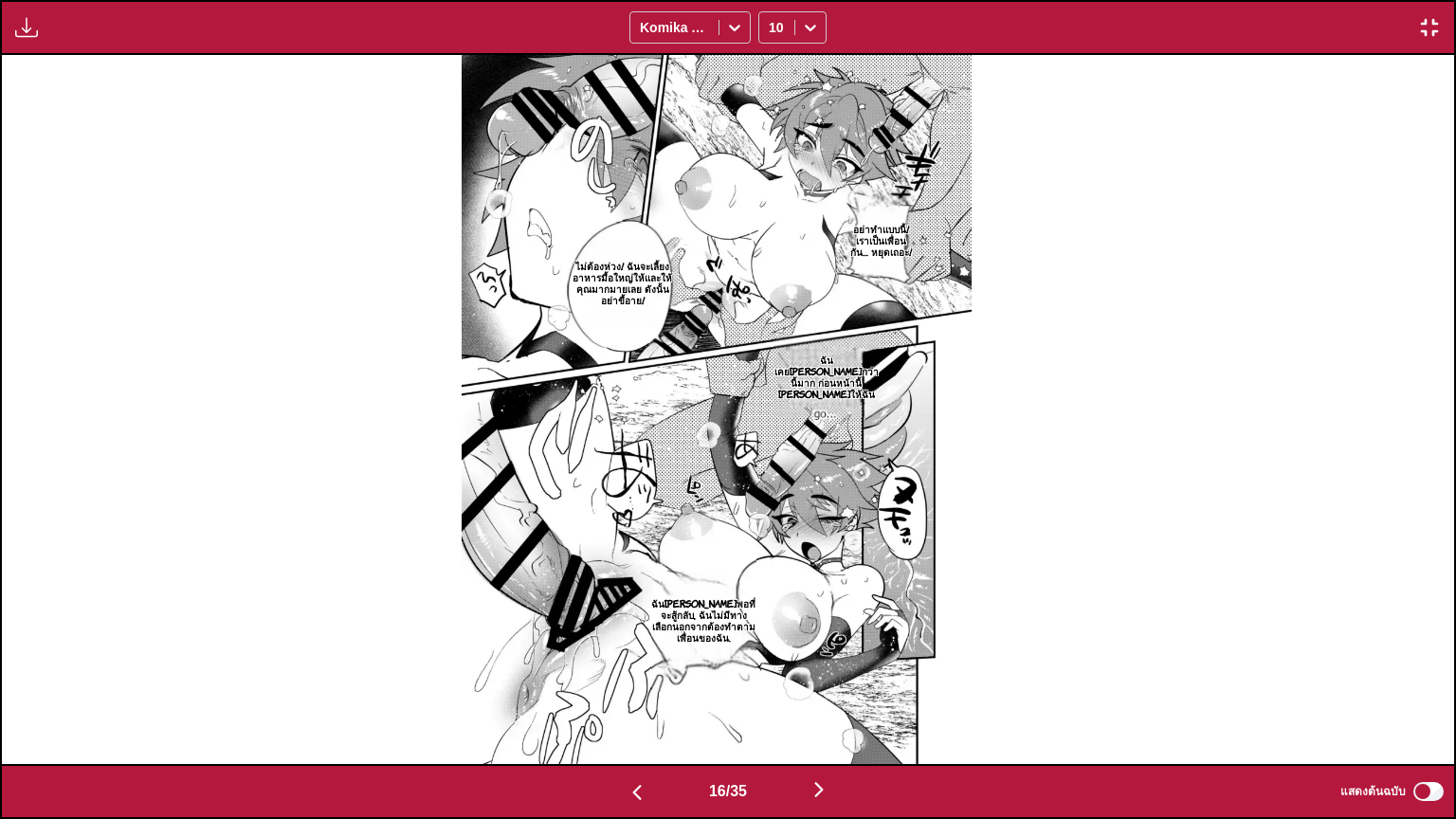 click at bounding box center [819, 790] 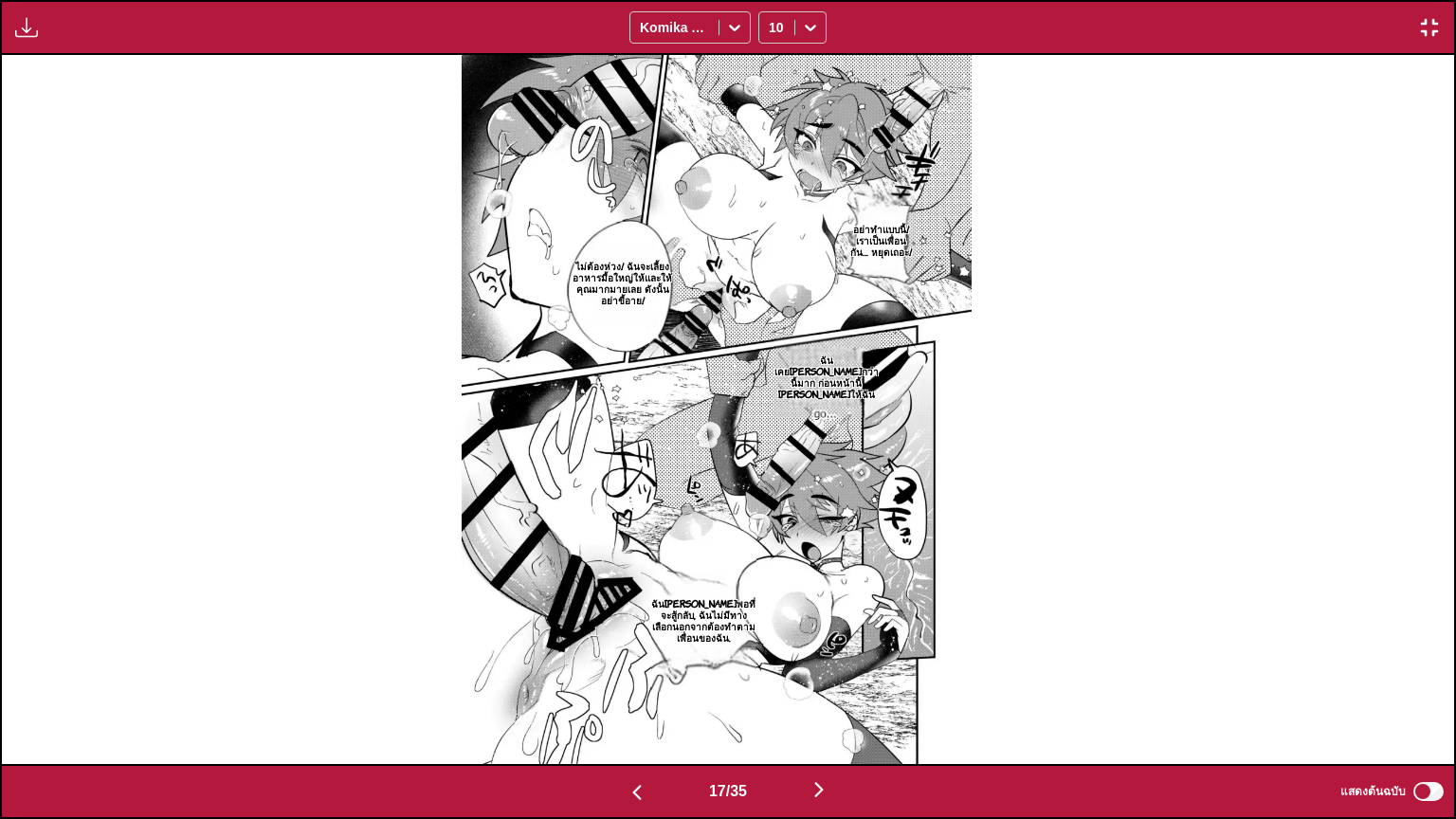 scroll, scrollTop: 0, scrollLeft: 23247, axis: horizontal 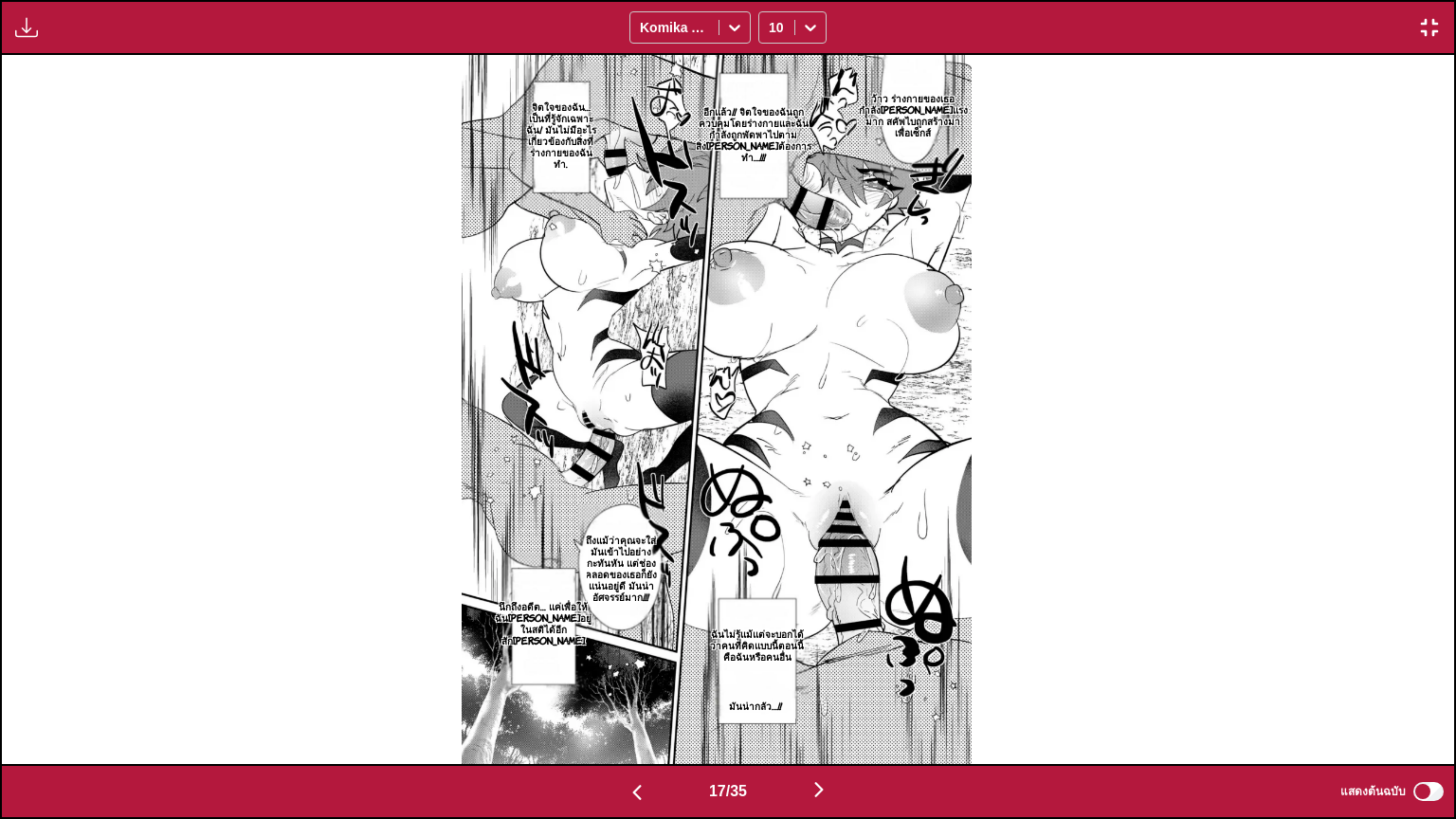 click at bounding box center [819, 790] 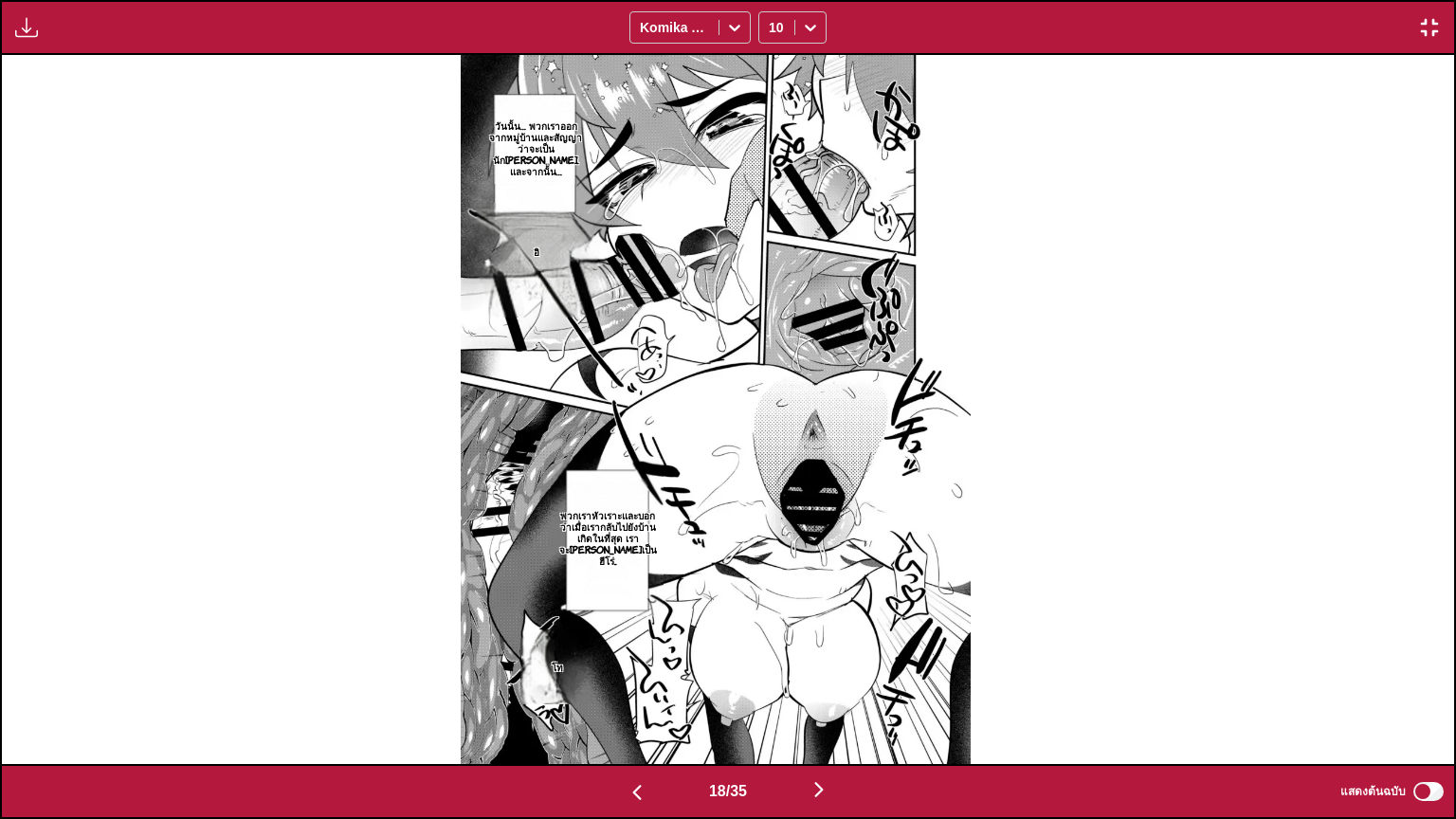 click at bounding box center (819, 790) 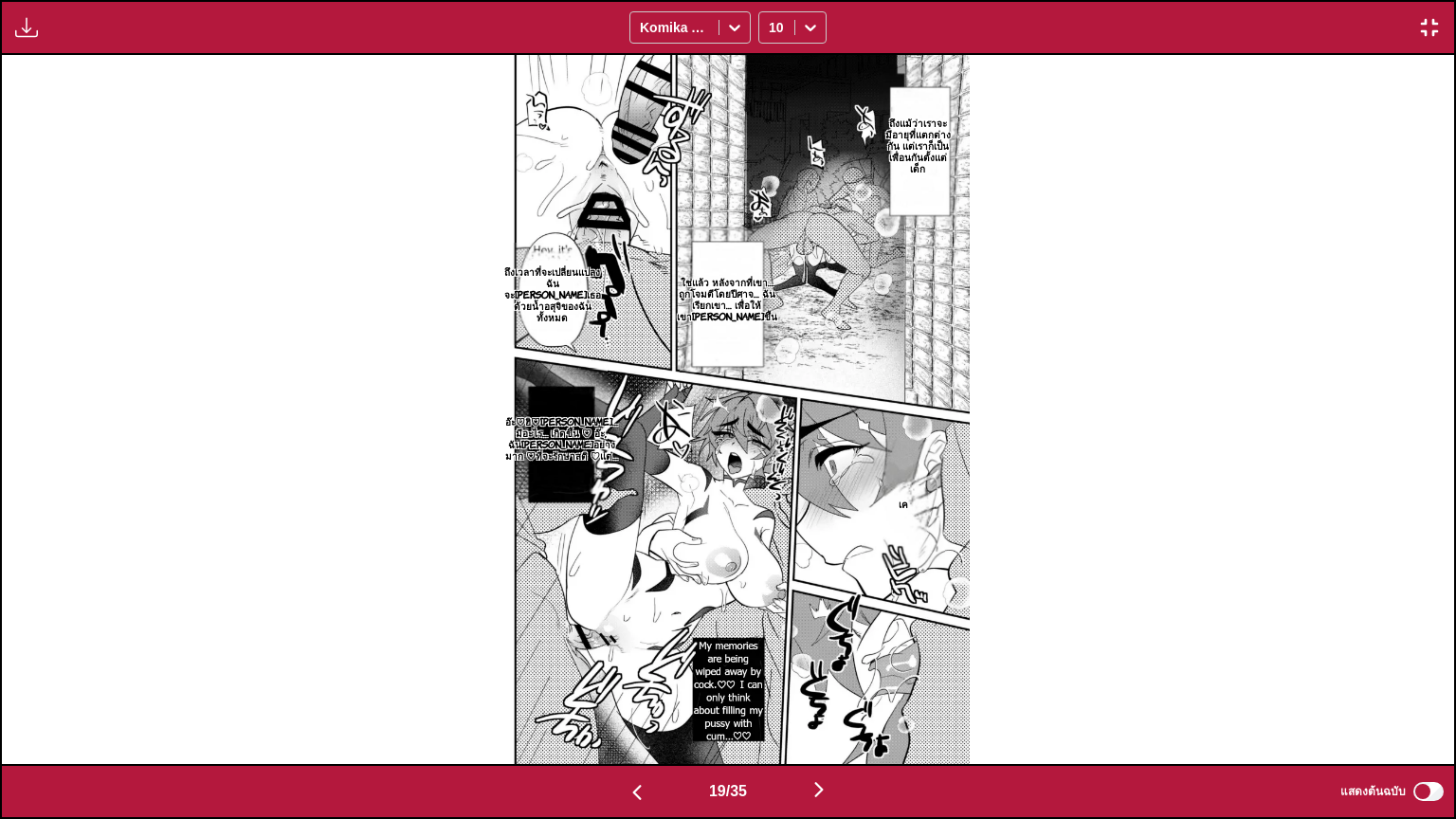 click at bounding box center [819, 790] 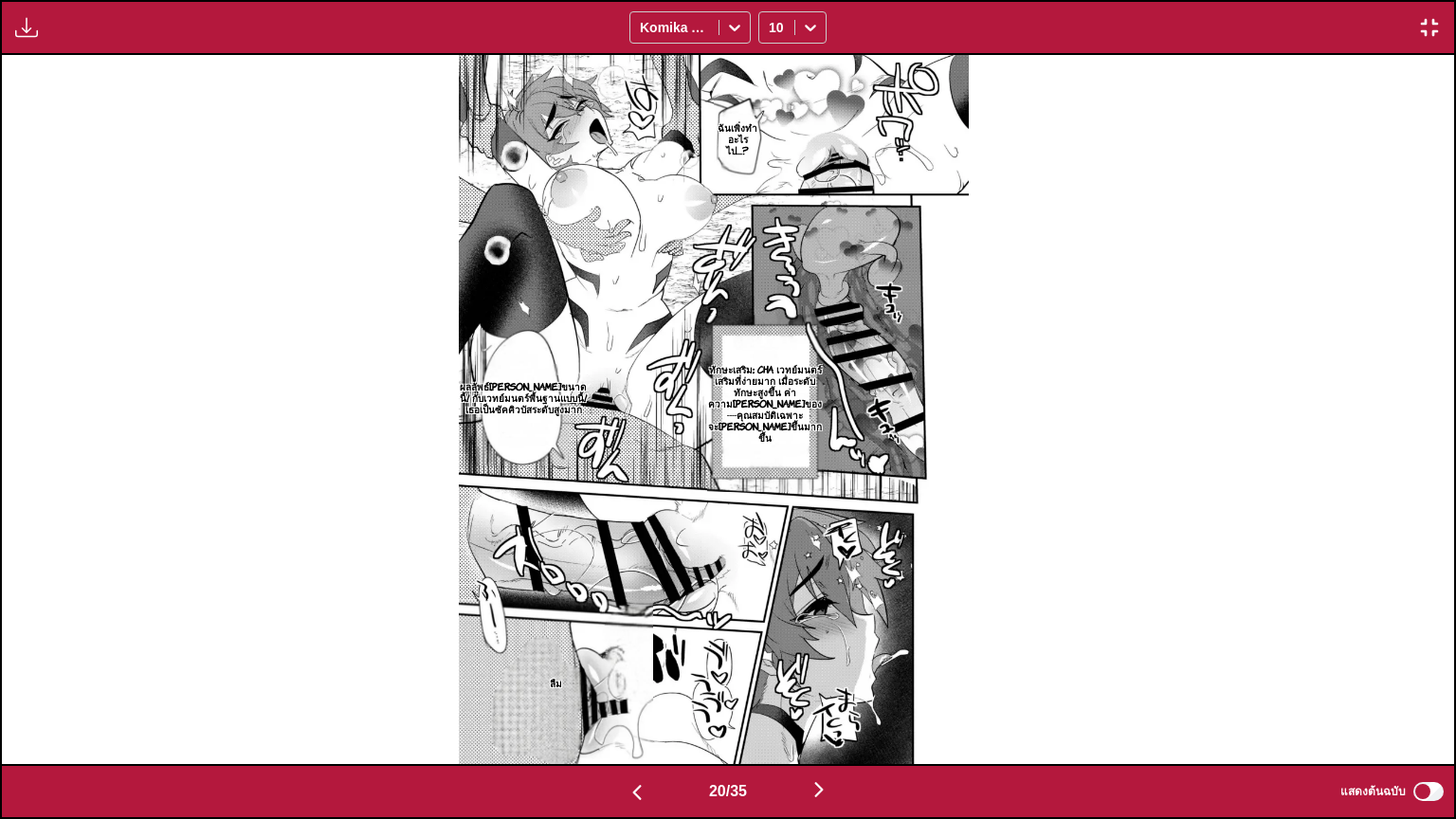 click at bounding box center [819, 790] 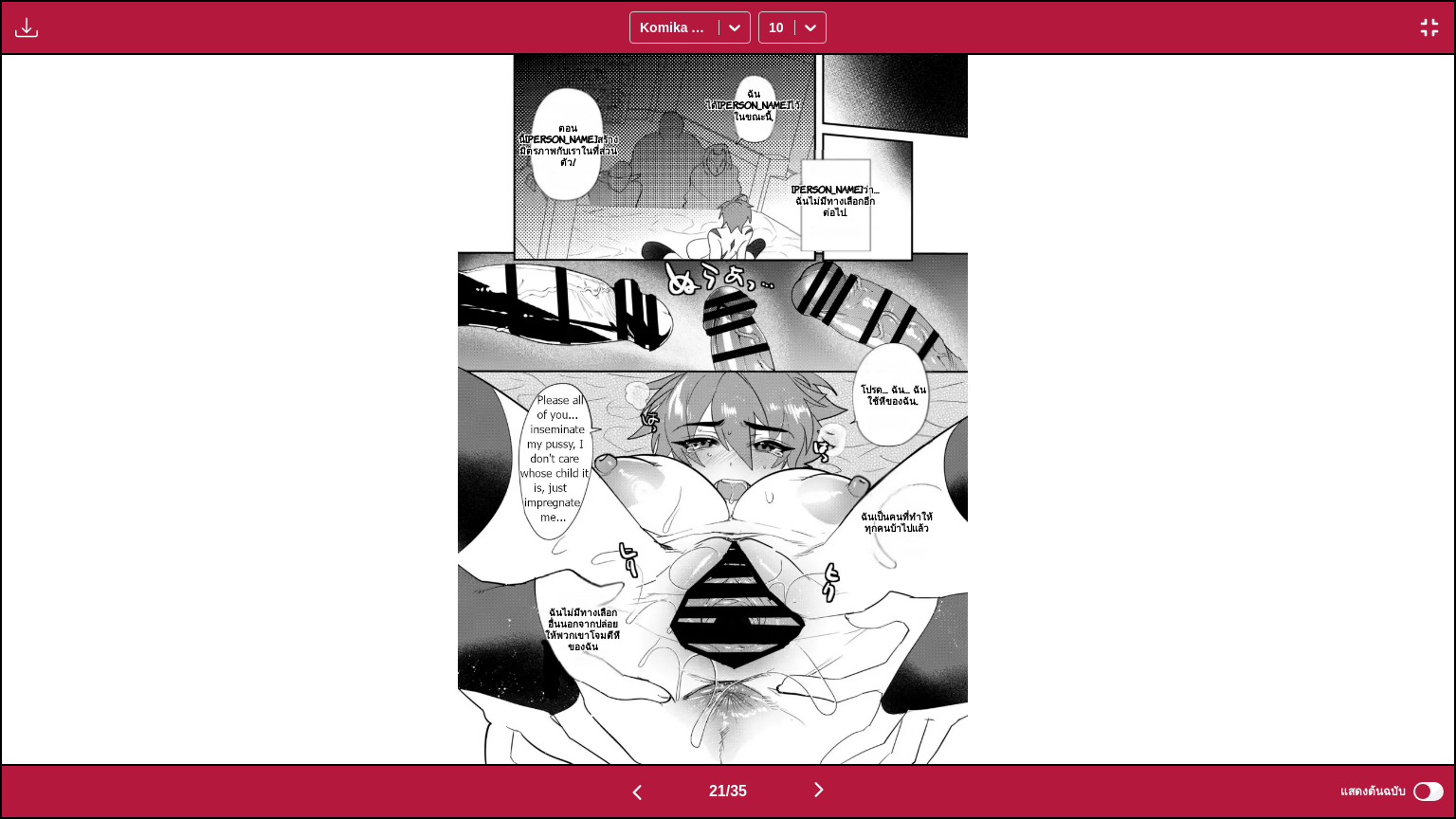 click at bounding box center [819, 790] 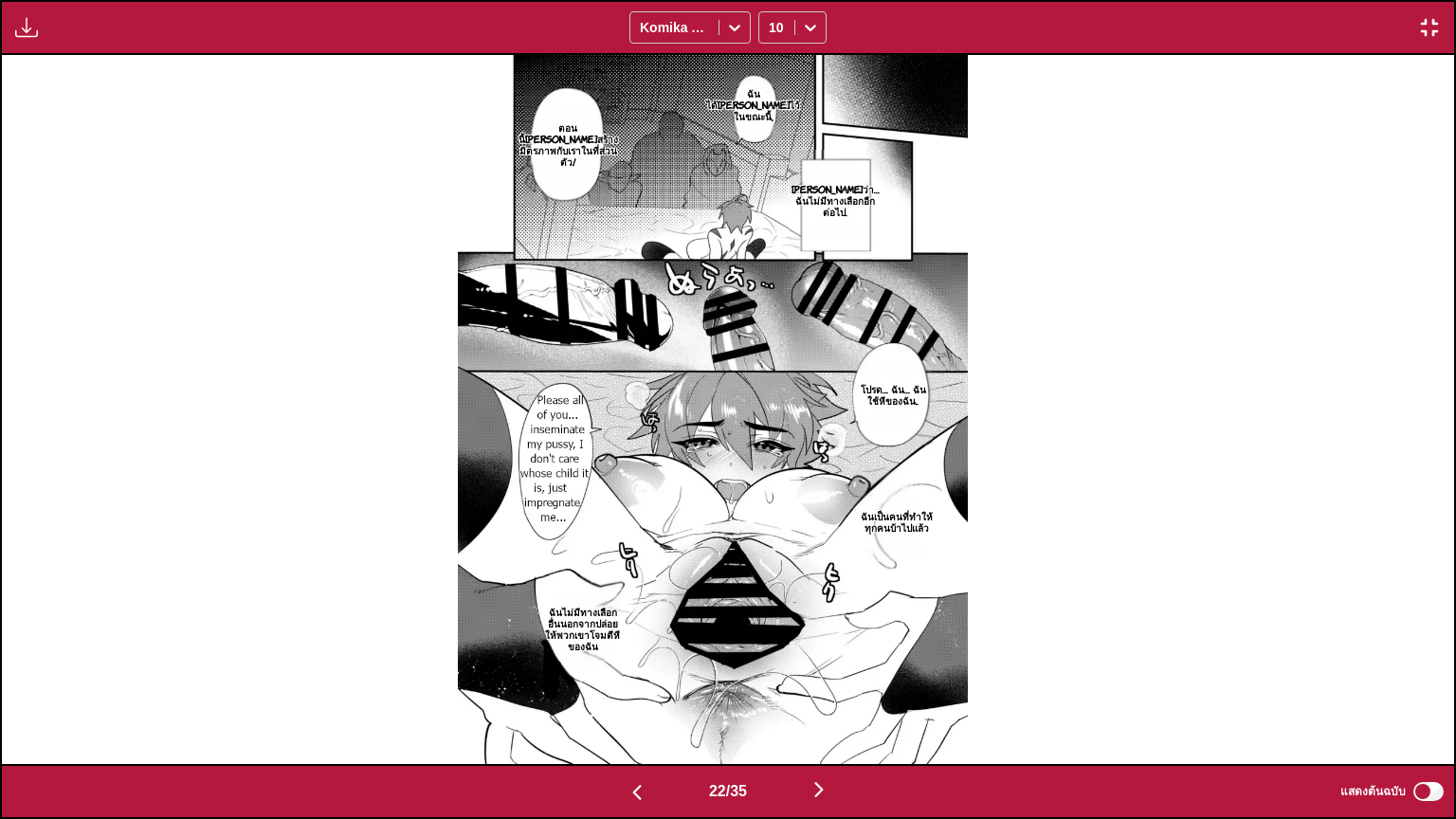 scroll, scrollTop: 0, scrollLeft: 30512, axis: horizontal 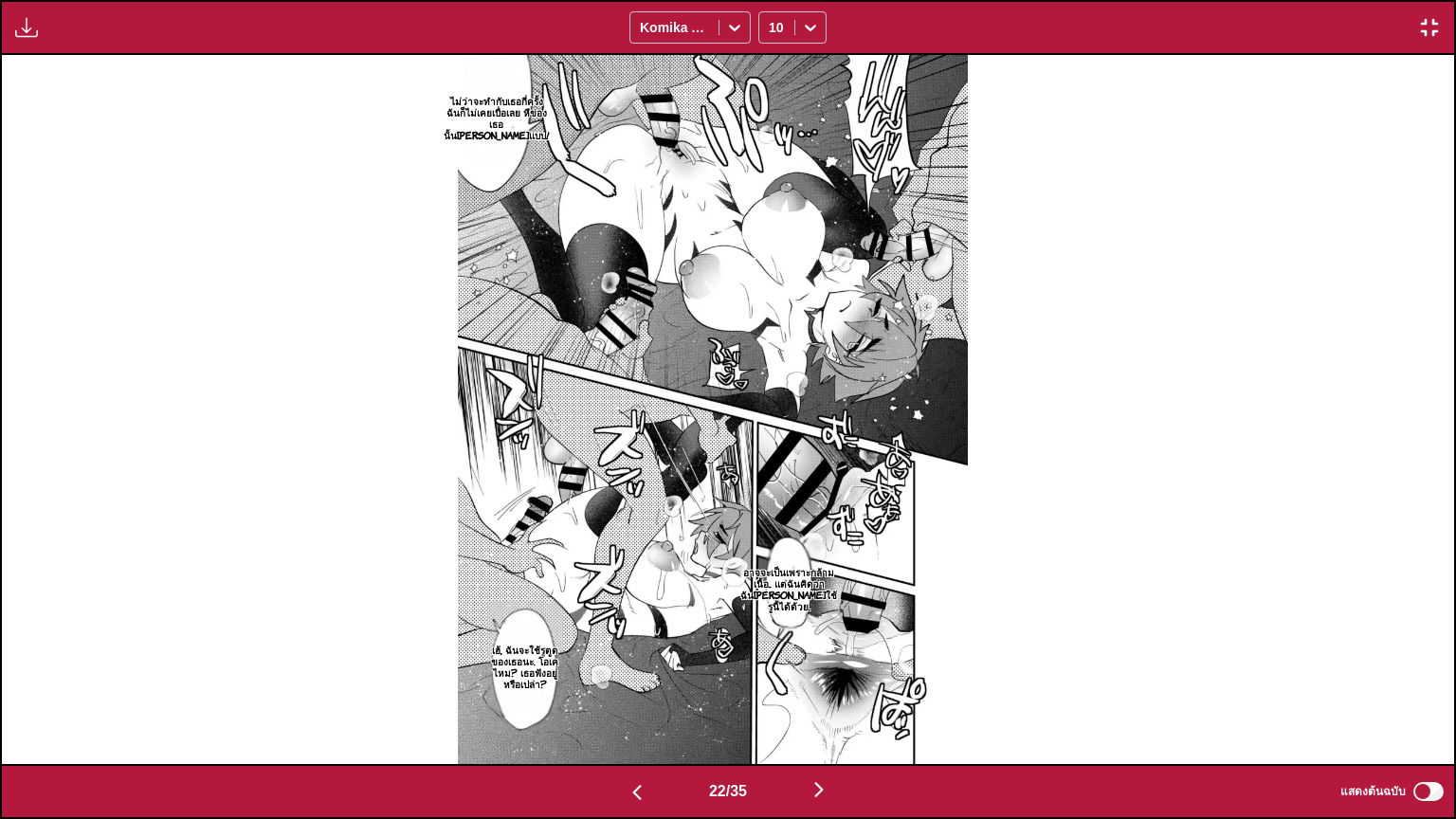 click at bounding box center (819, 790) 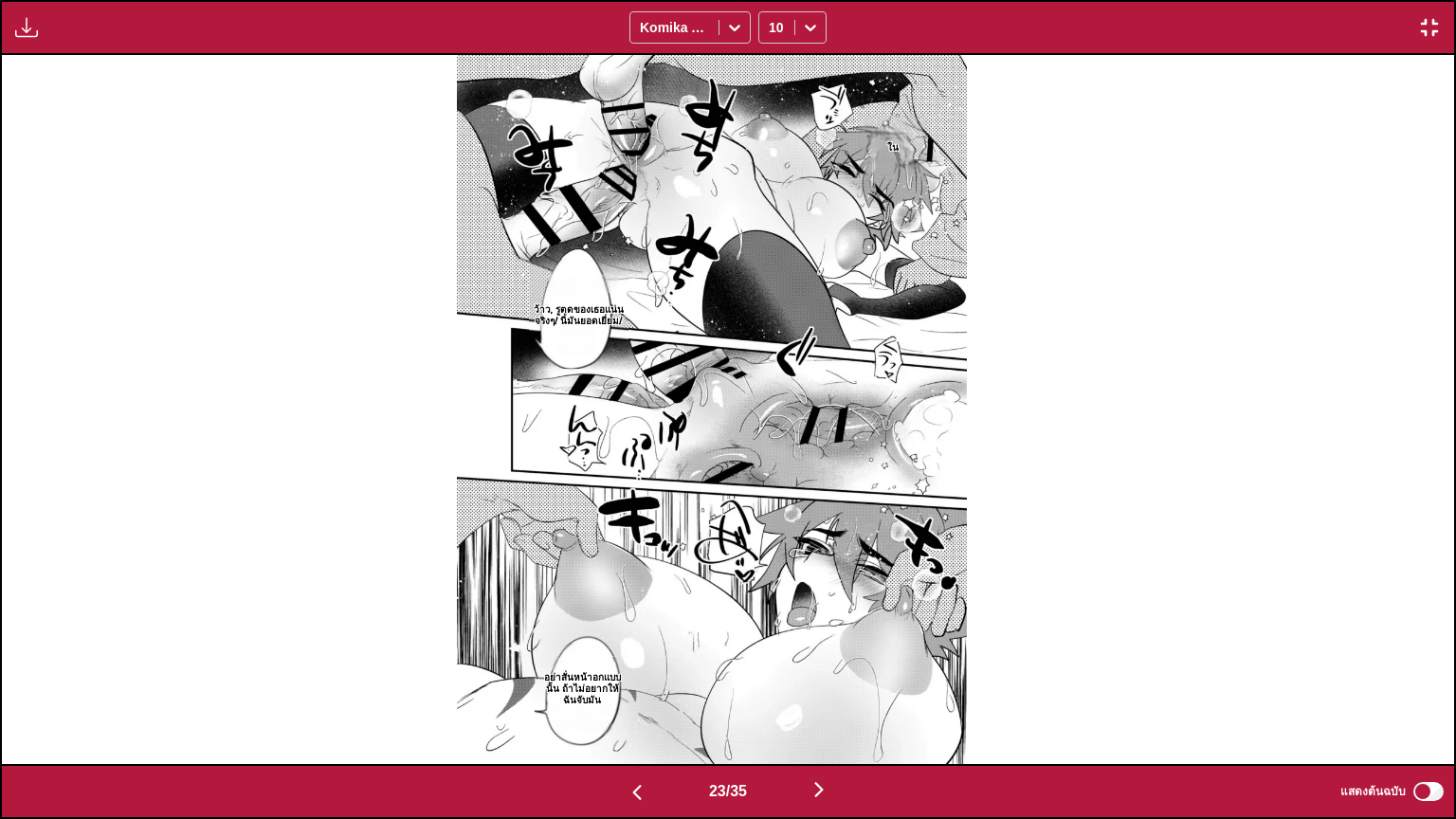 click at bounding box center (819, 790) 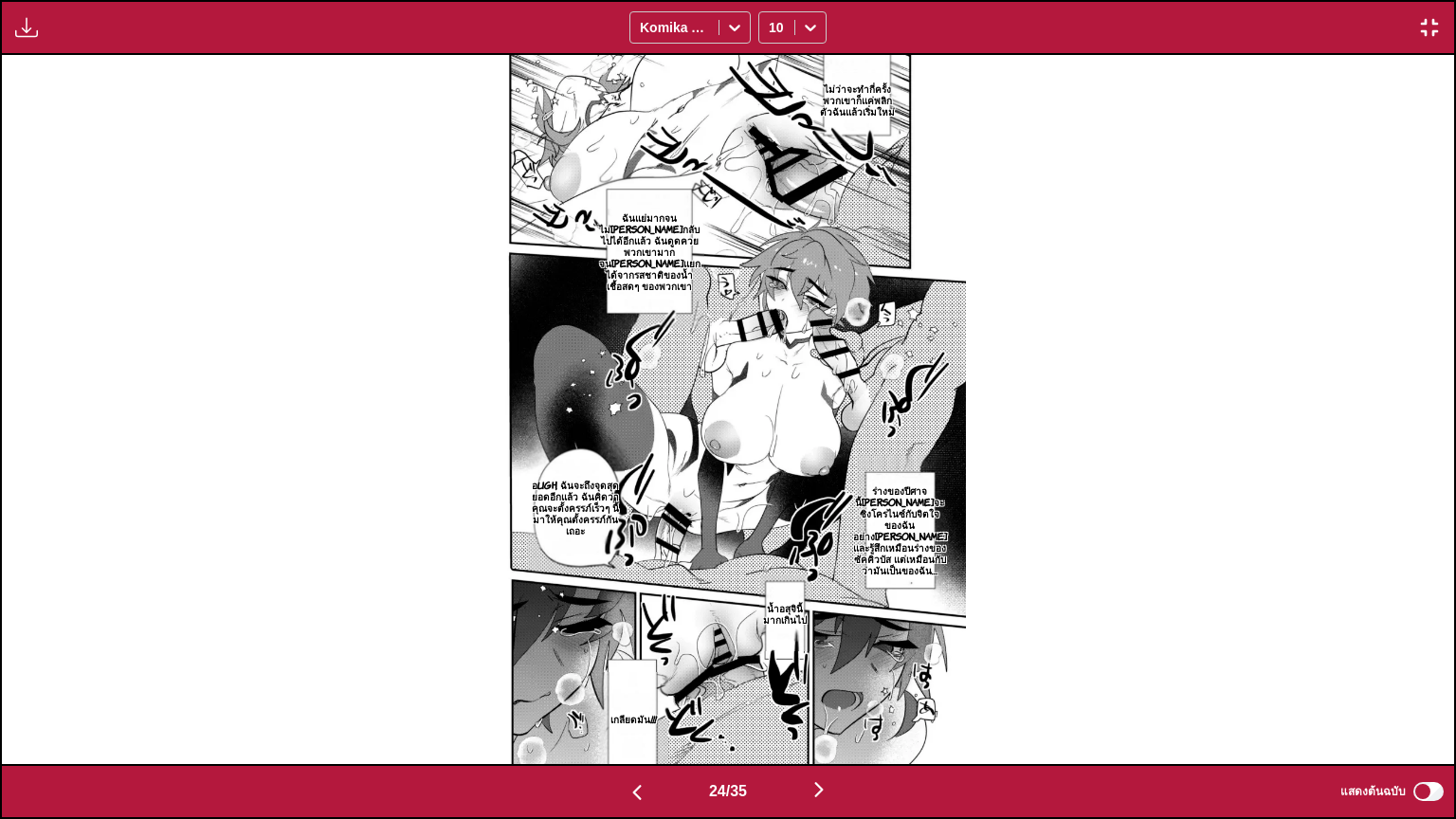 click at bounding box center [819, 790] 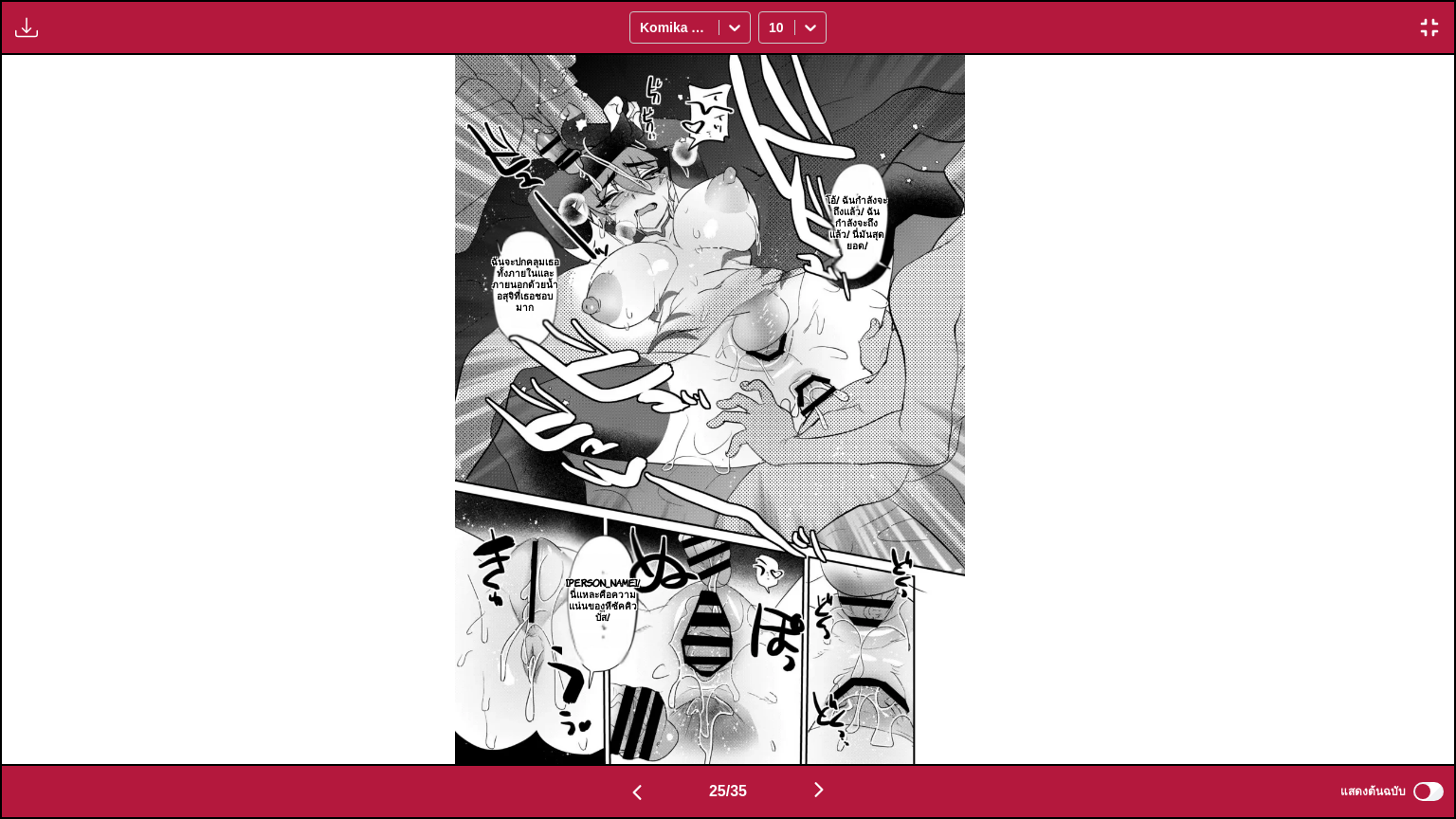 click at bounding box center [819, 790] 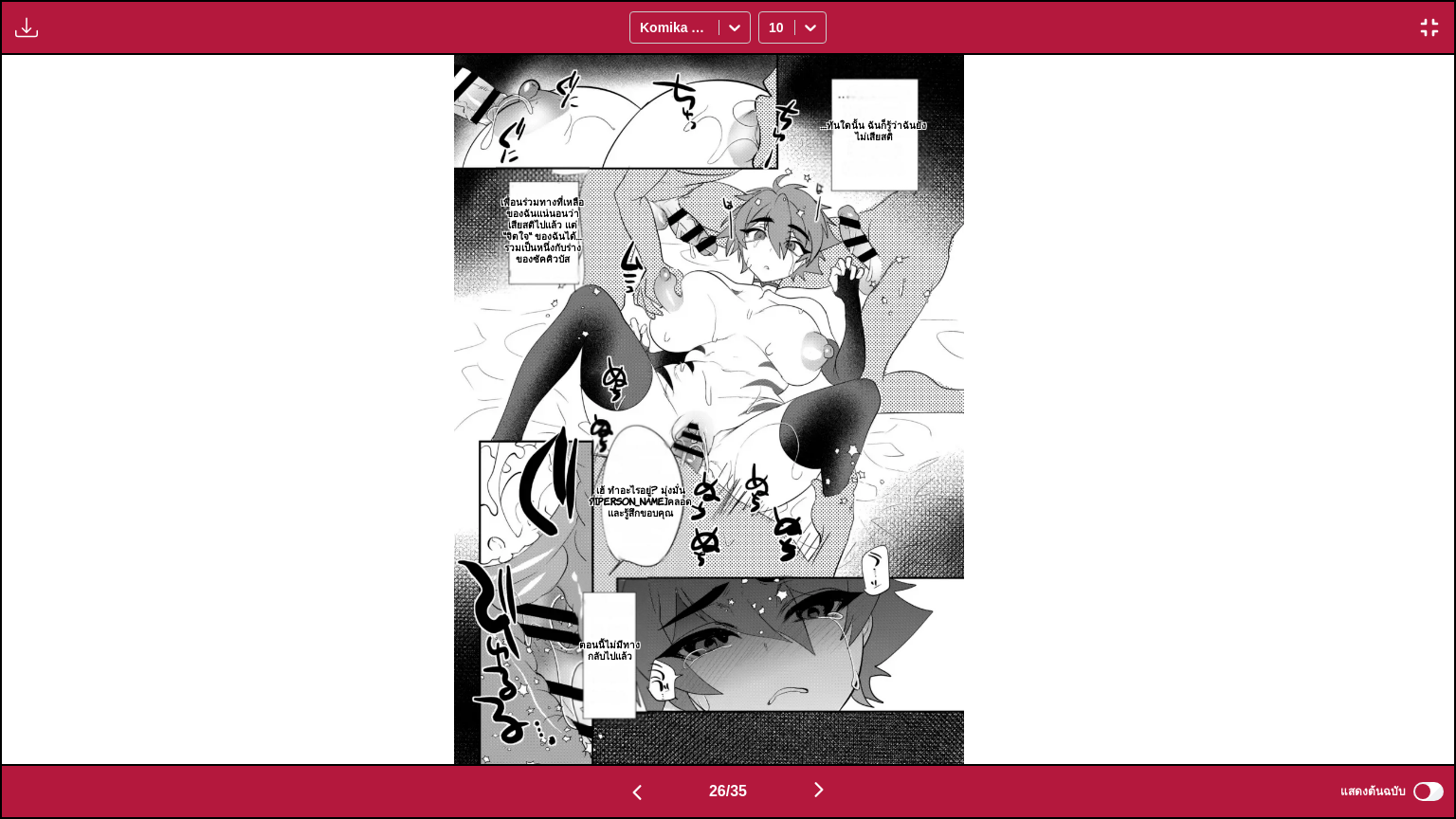 click at bounding box center [819, 790] 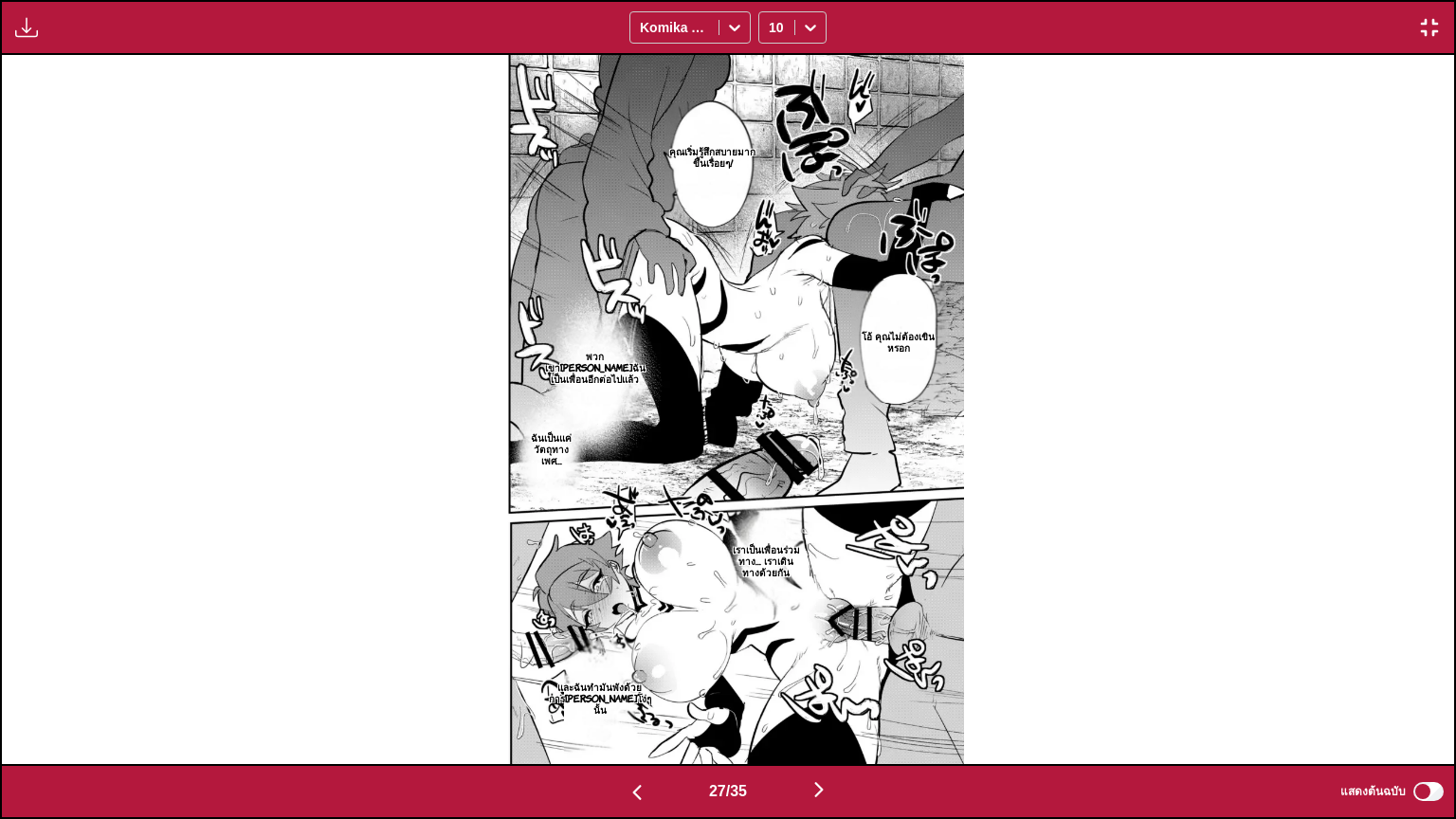 click at bounding box center [819, 790] 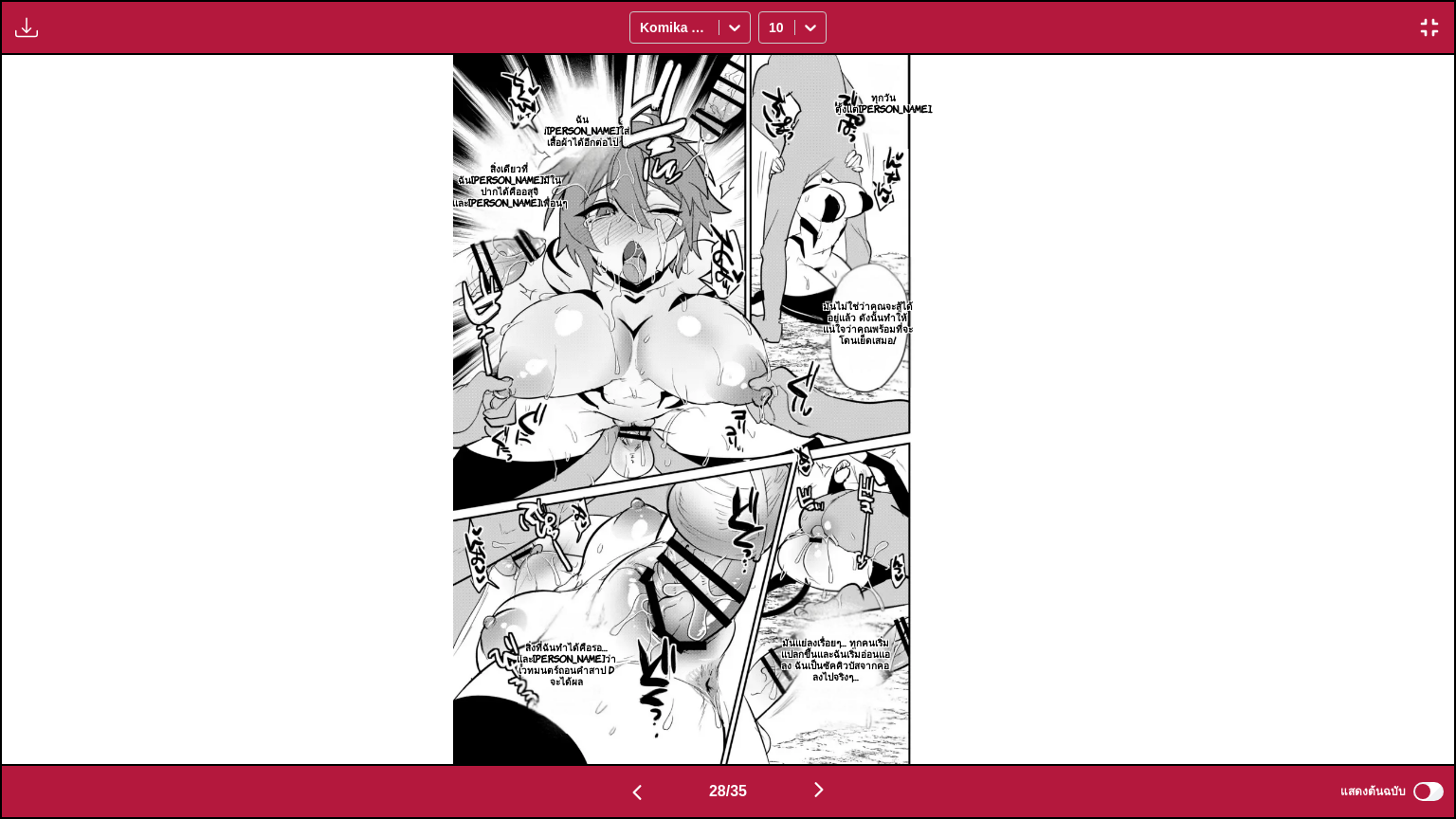 click at bounding box center [819, 790] 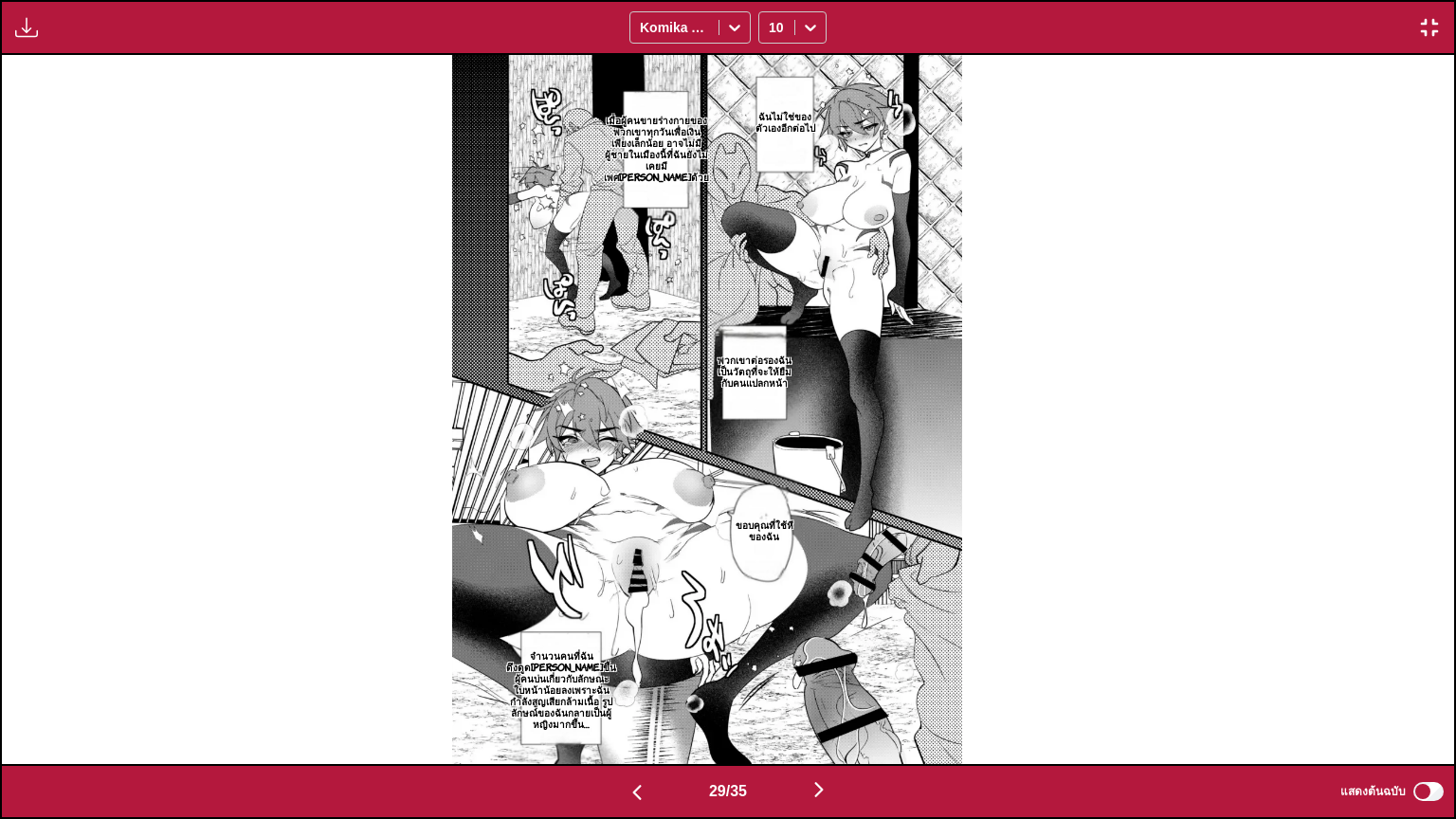 click at bounding box center [819, 790] 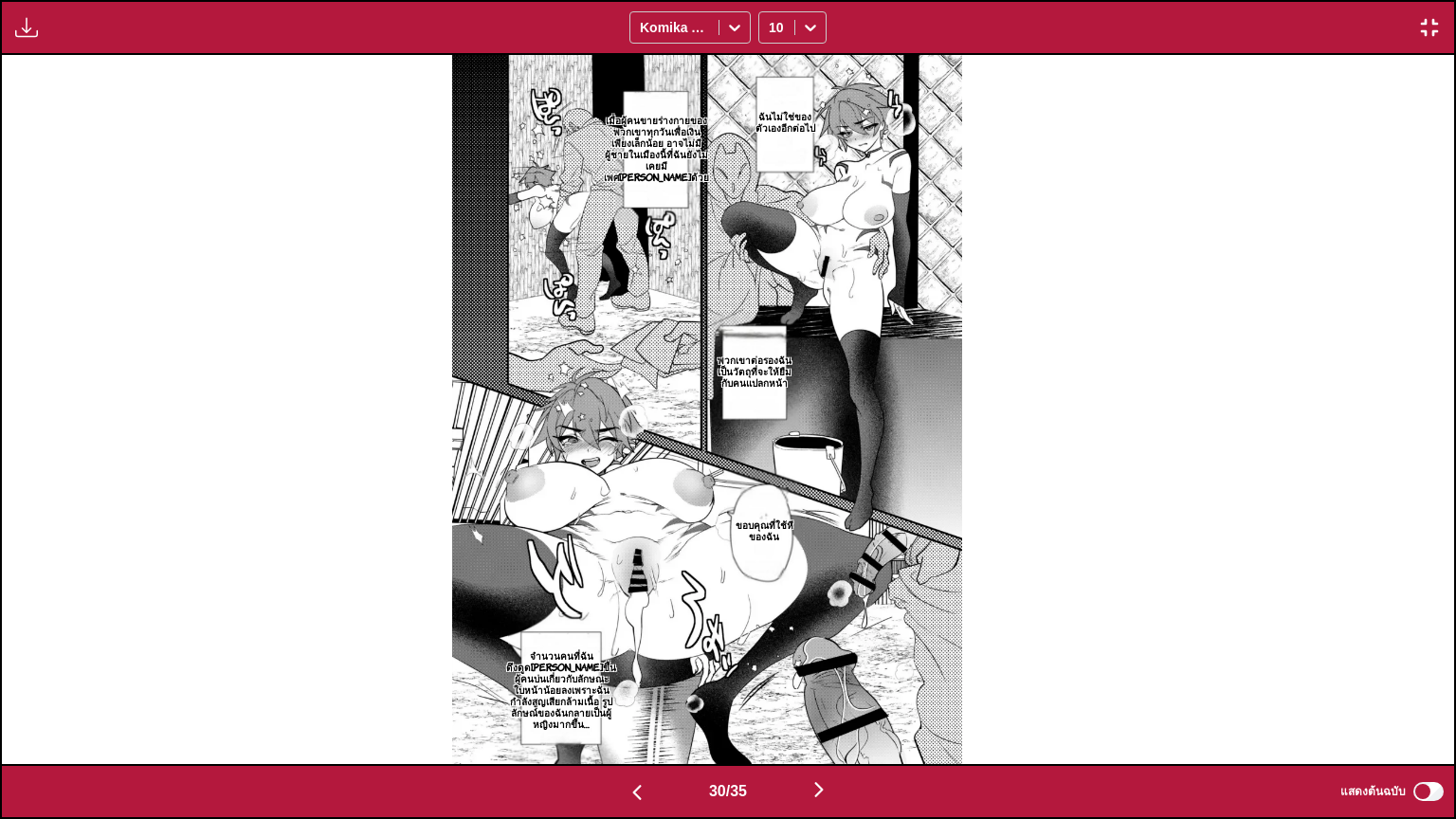 scroll, scrollTop: 0, scrollLeft: 42136, axis: horizontal 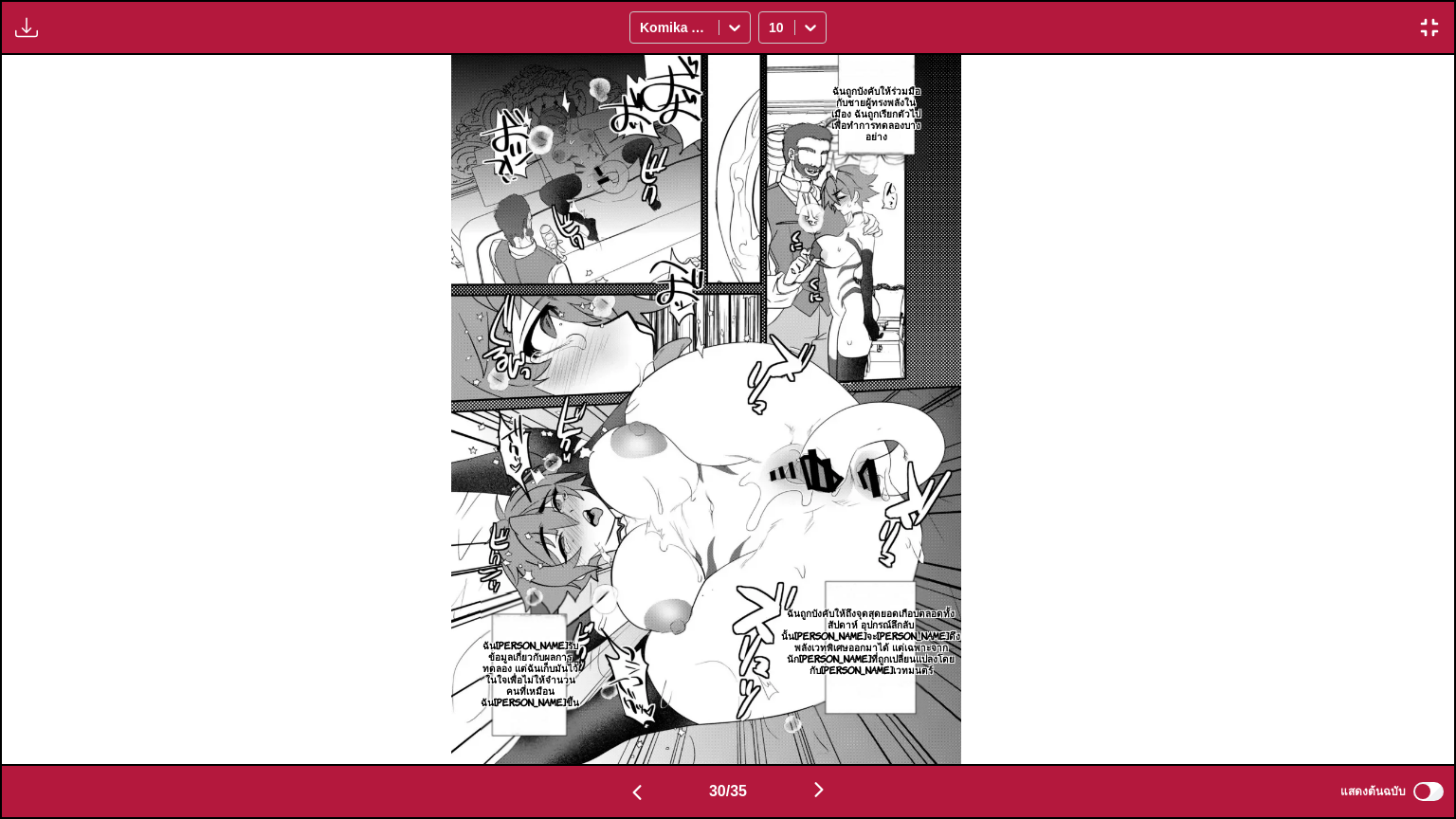 click at bounding box center (819, 790) 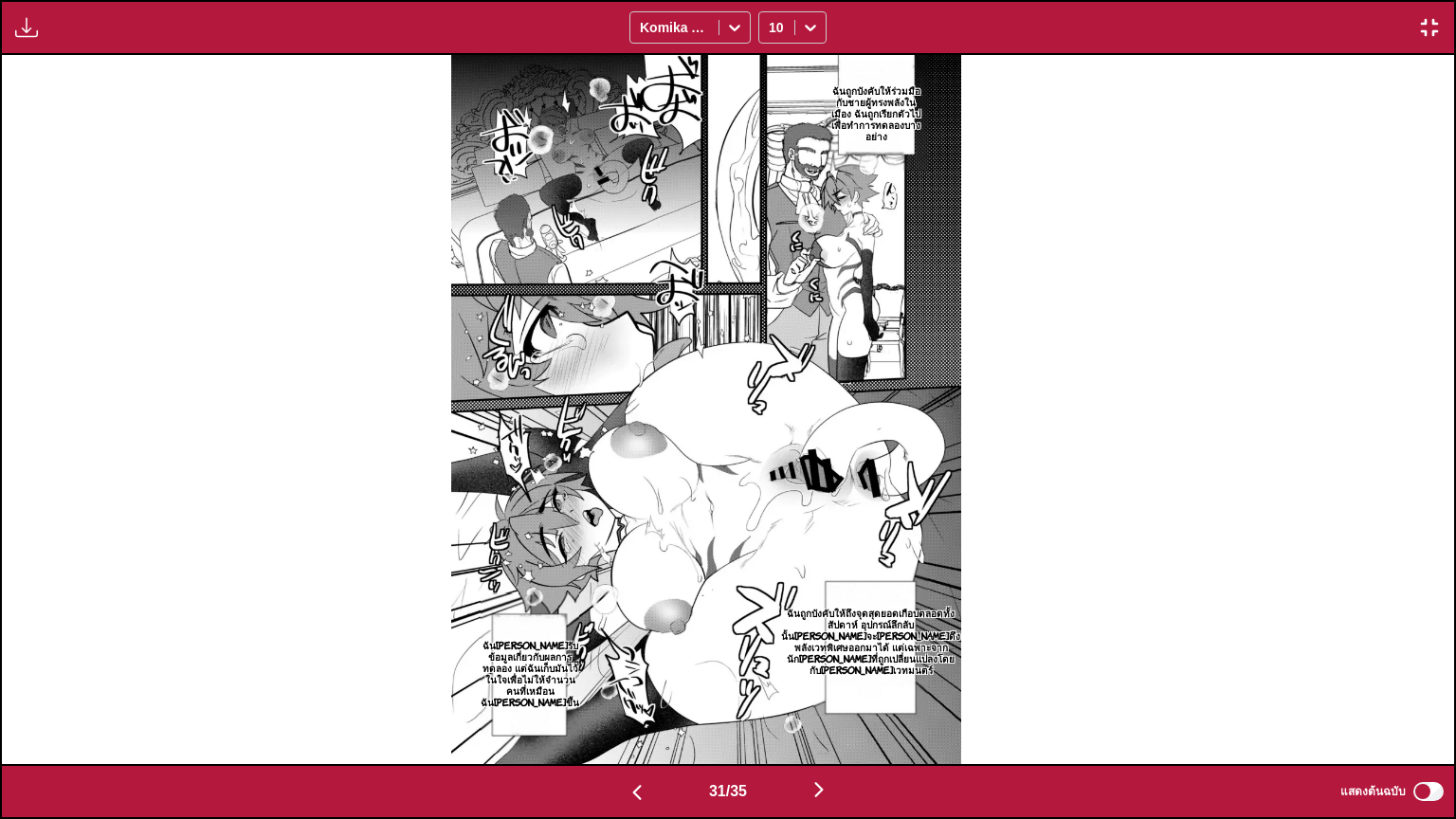 scroll, scrollTop: 0, scrollLeft: 43589, axis: horizontal 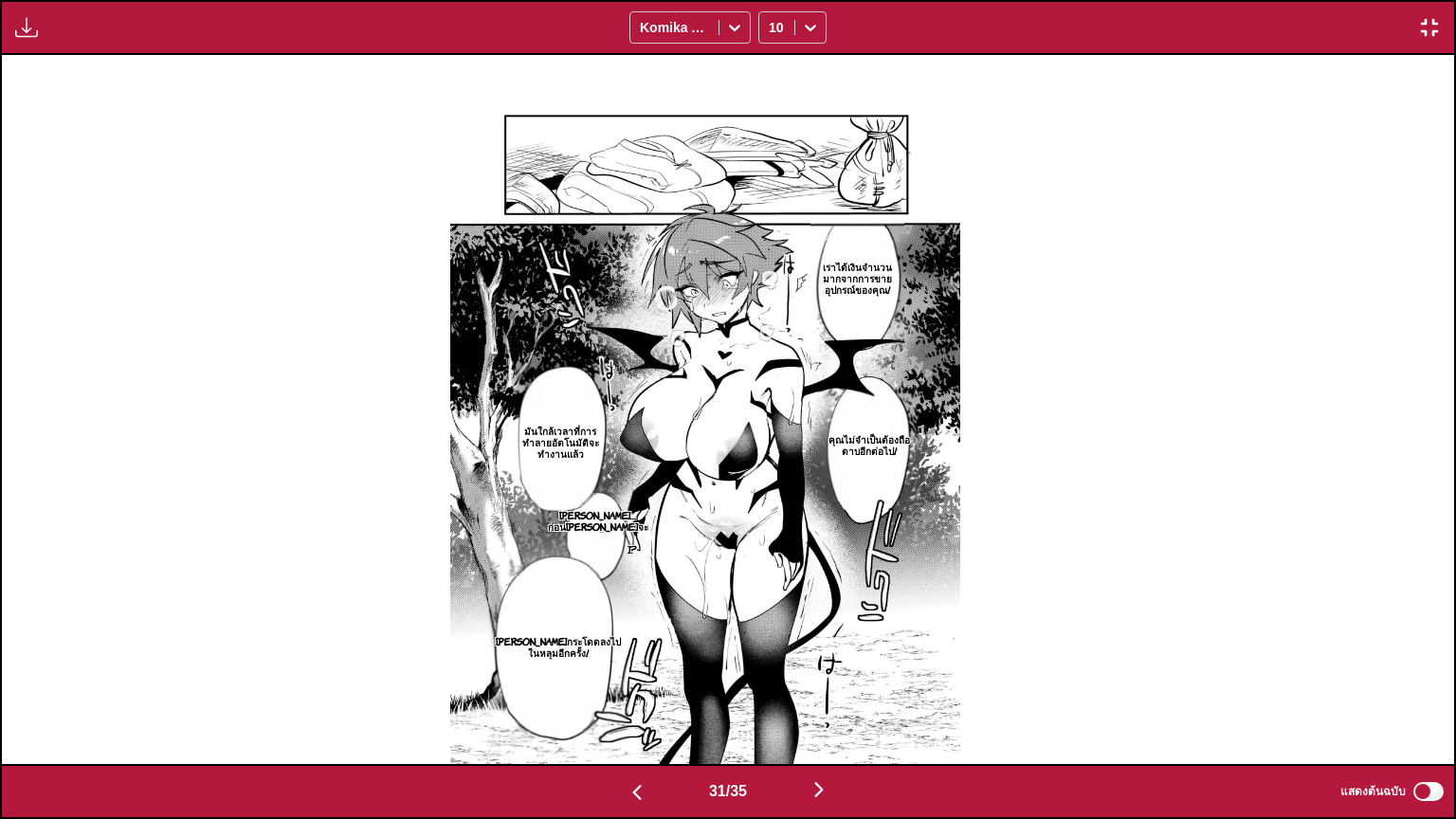 click at bounding box center (819, 790) 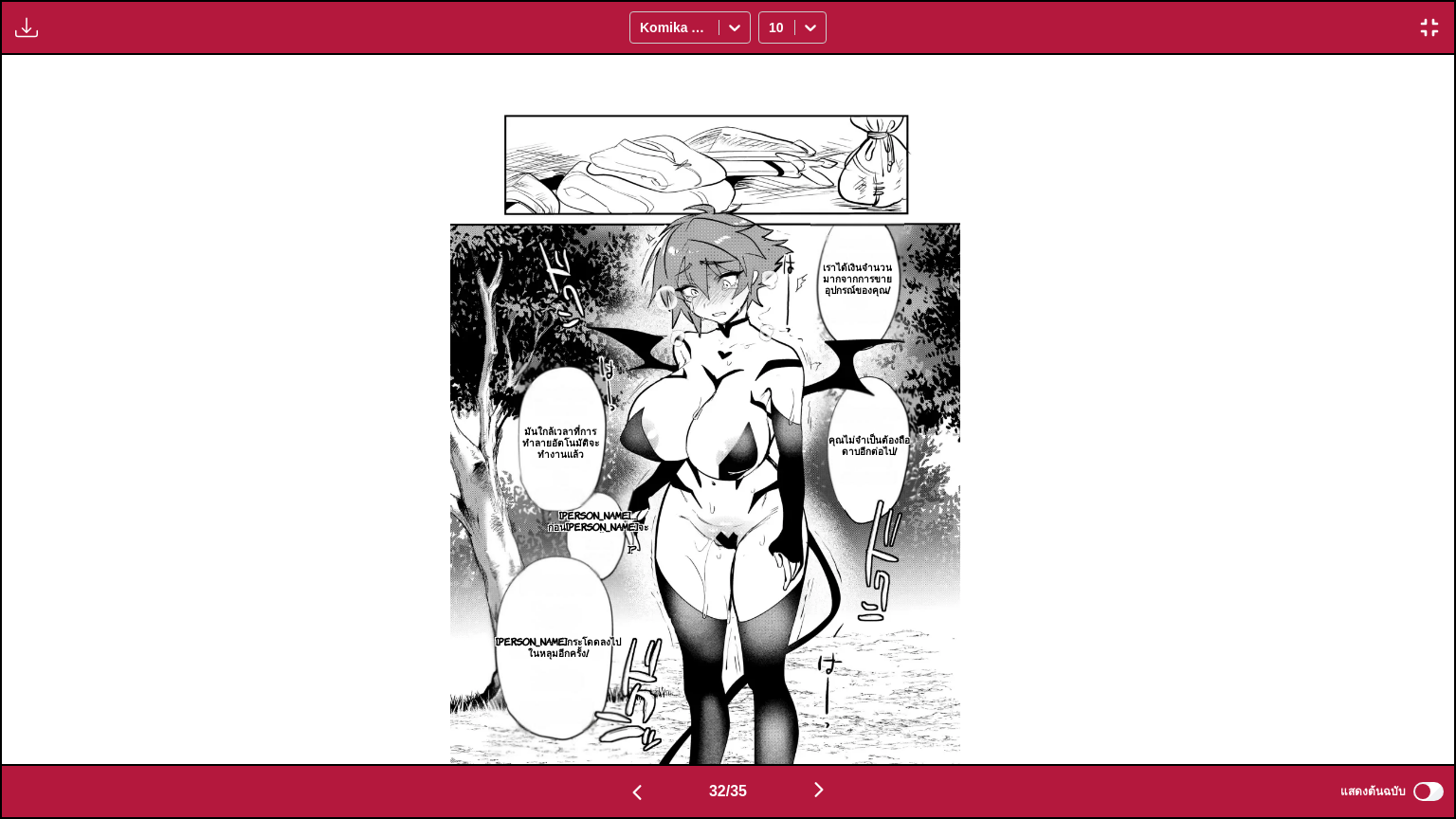 scroll, scrollTop: 0, scrollLeft: 45041, axis: horizontal 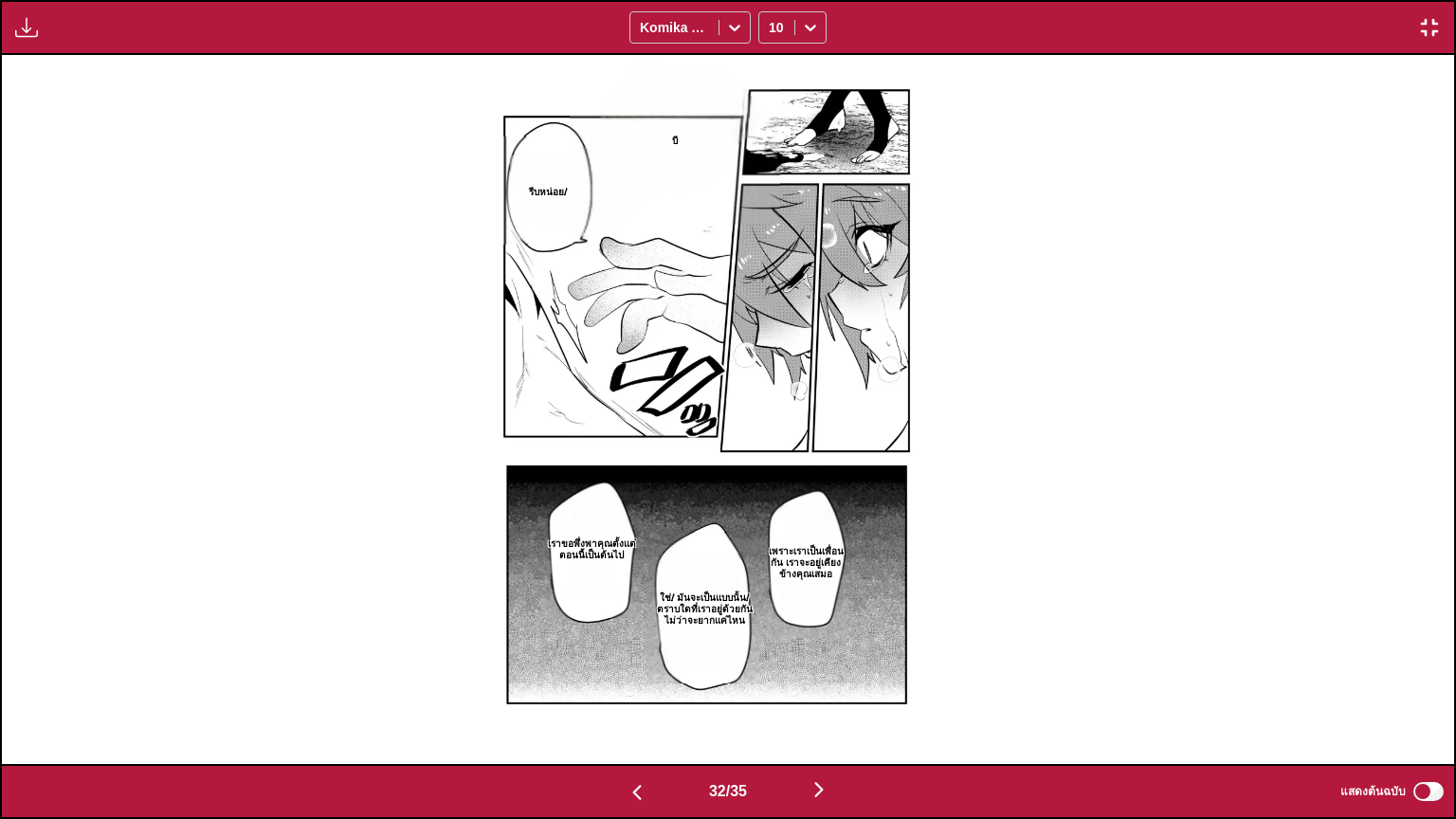 click at bounding box center (637, 791) 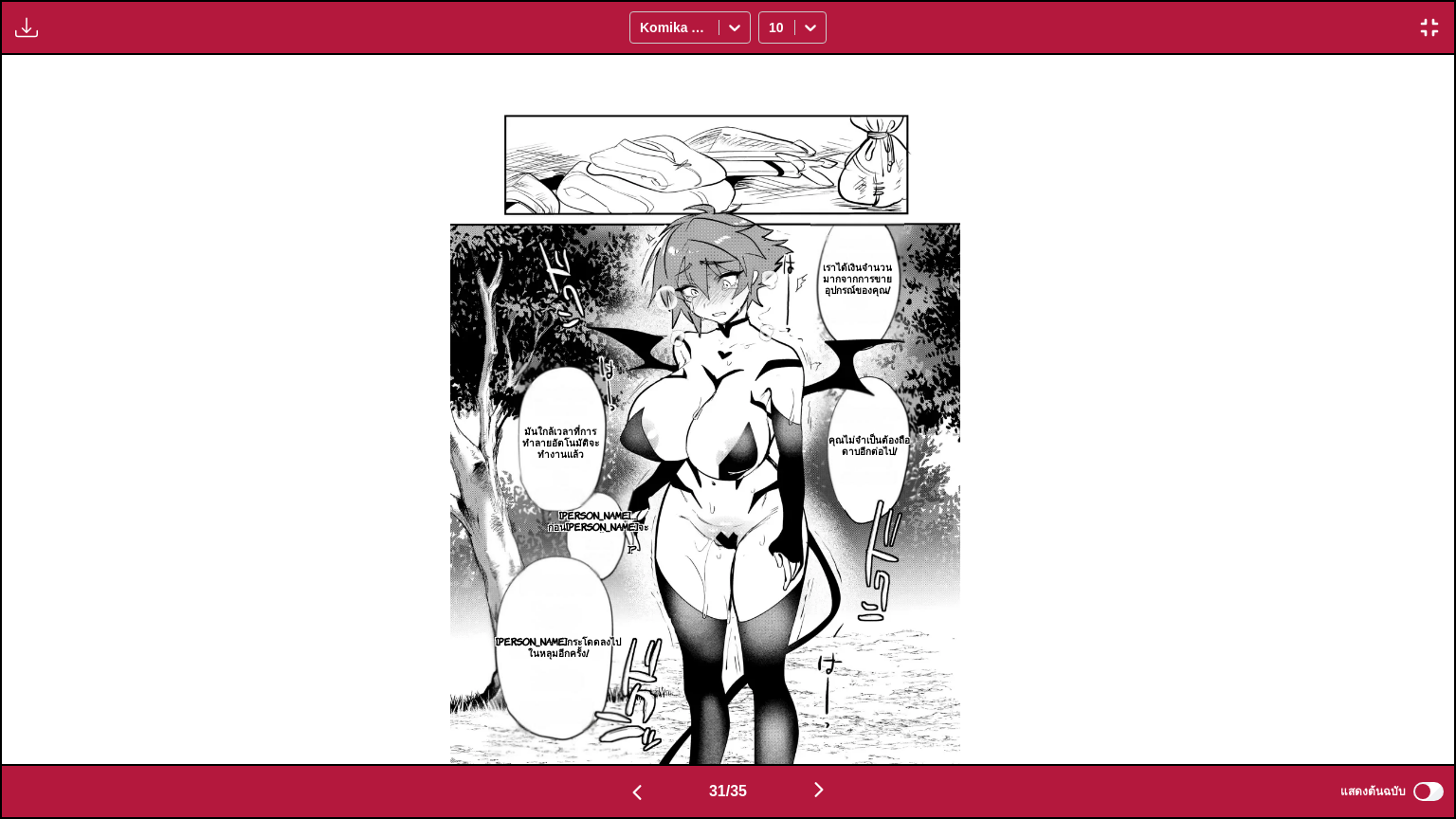 click at bounding box center [819, 791] 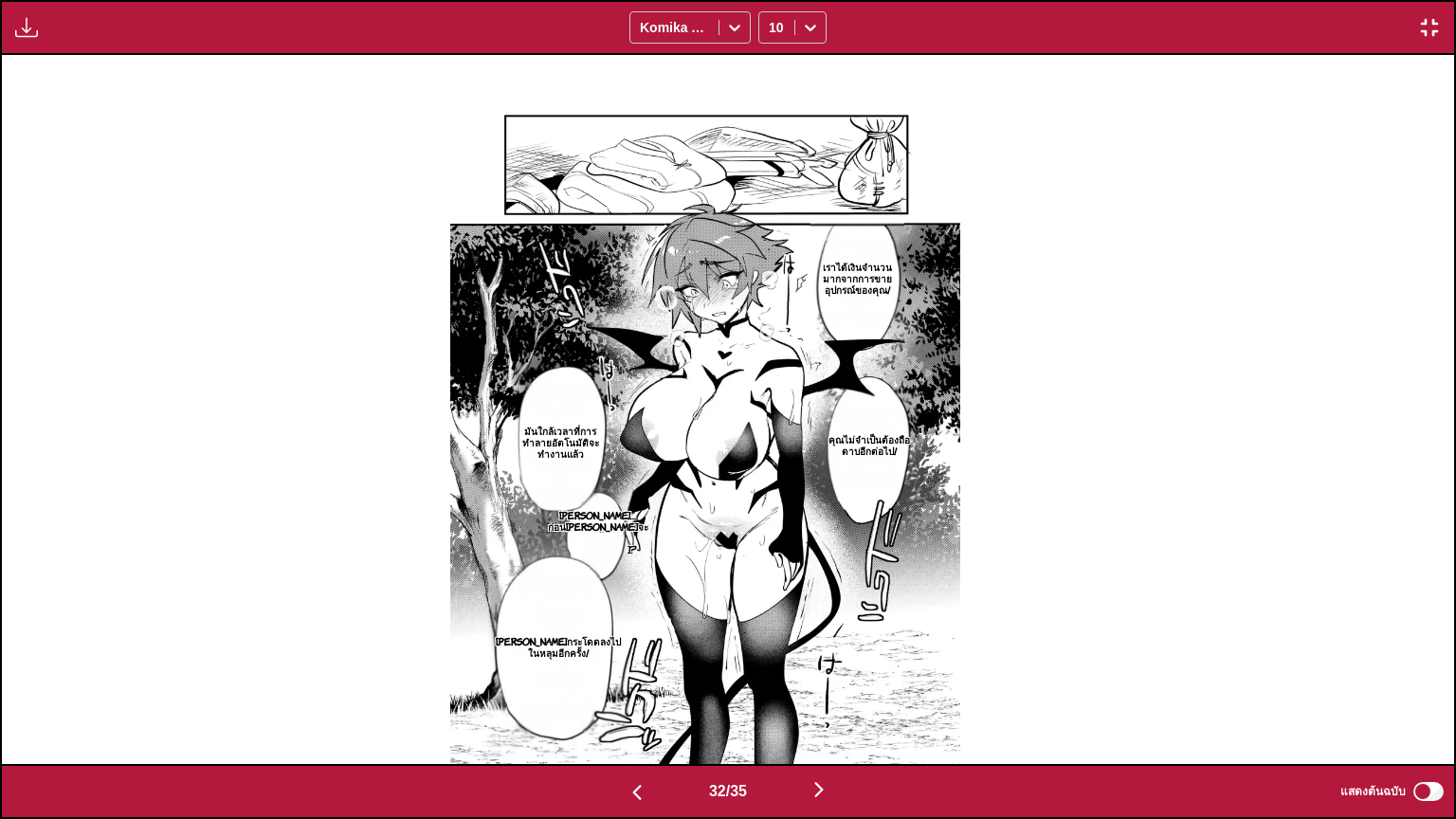 scroll, scrollTop: 0, scrollLeft: 45041, axis: horizontal 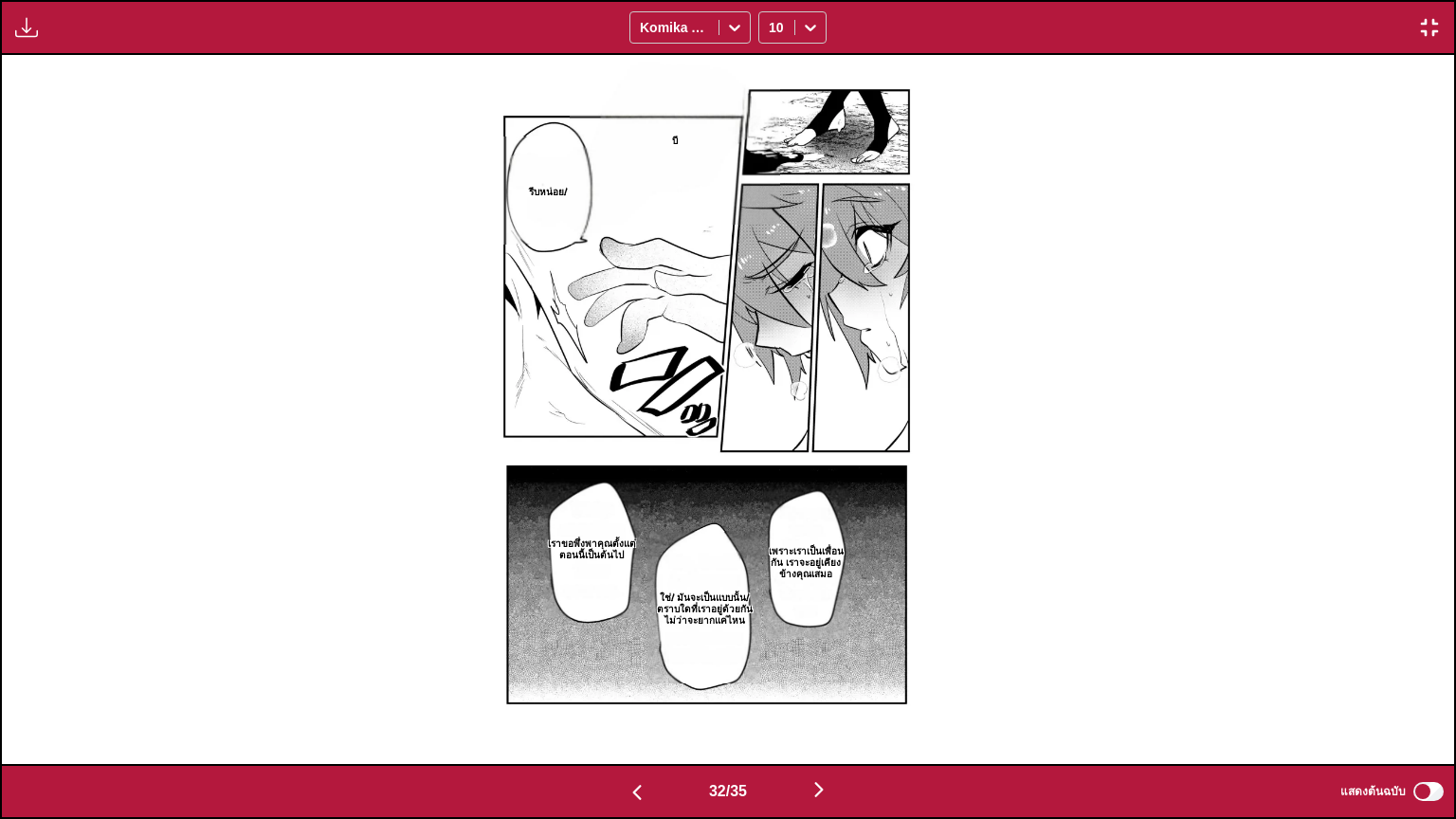 click at bounding box center [819, 791] 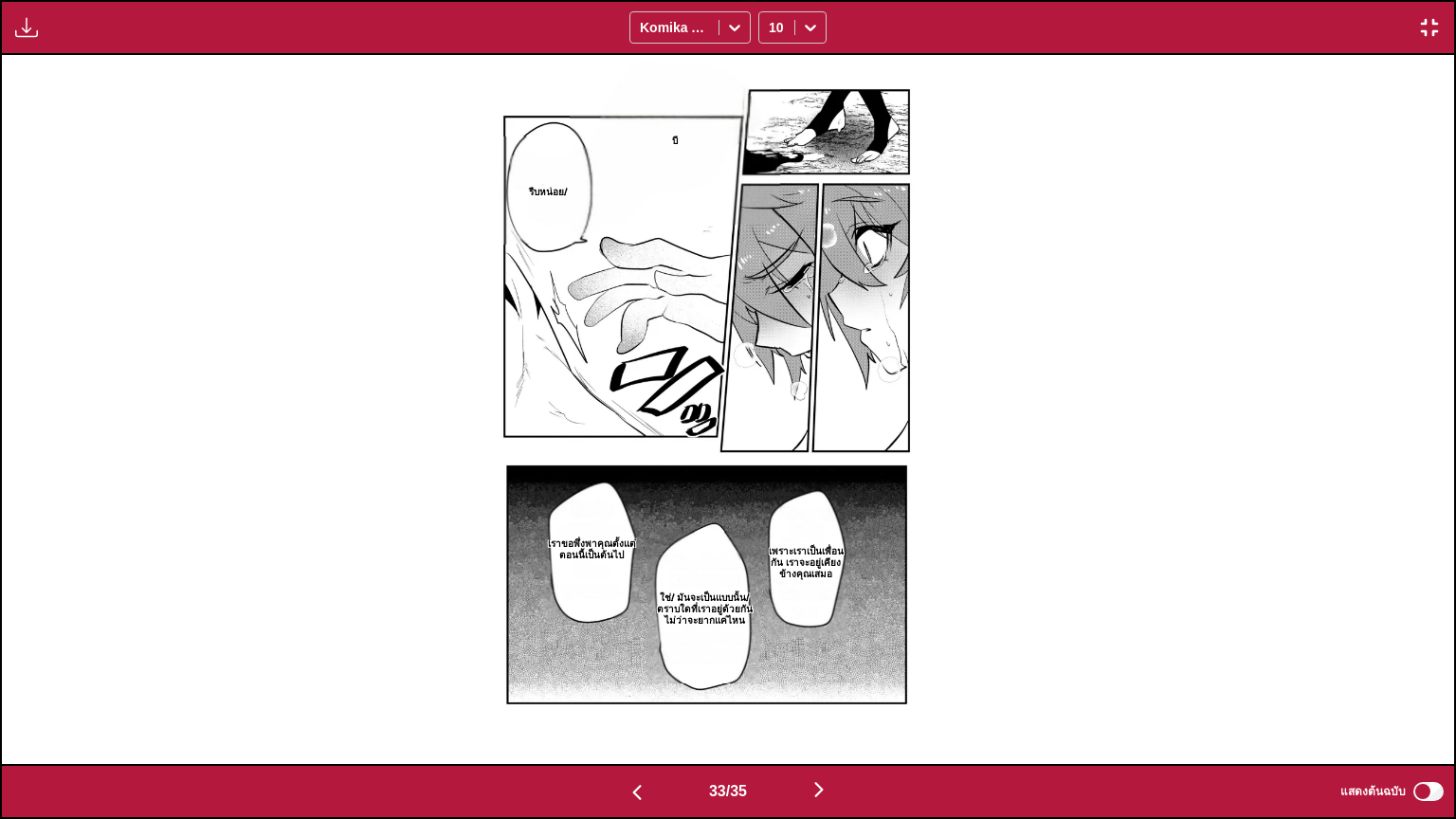 scroll, scrollTop: 0, scrollLeft: 46494, axis: horizontal 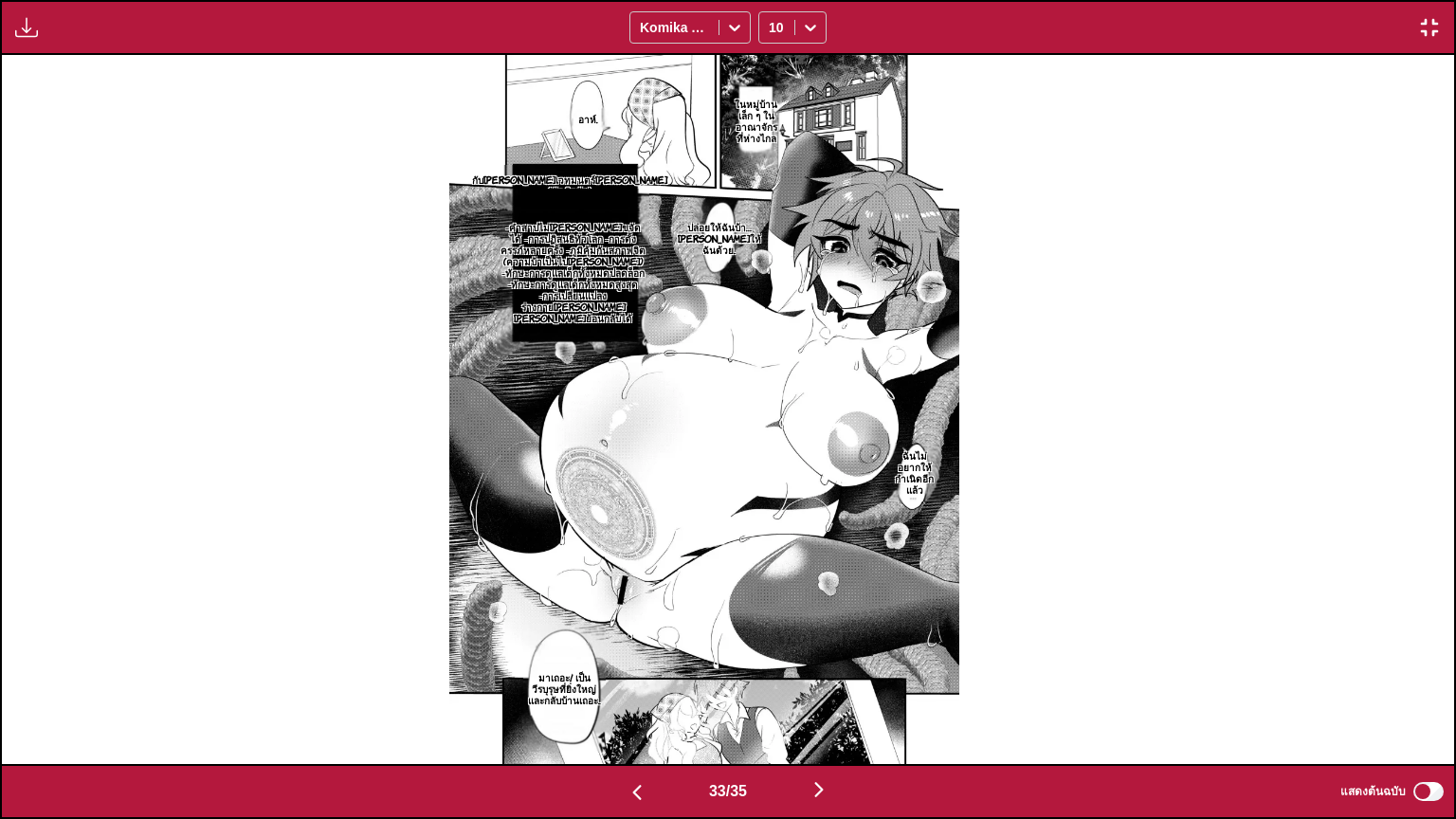 click at bounding box center (819, 790) 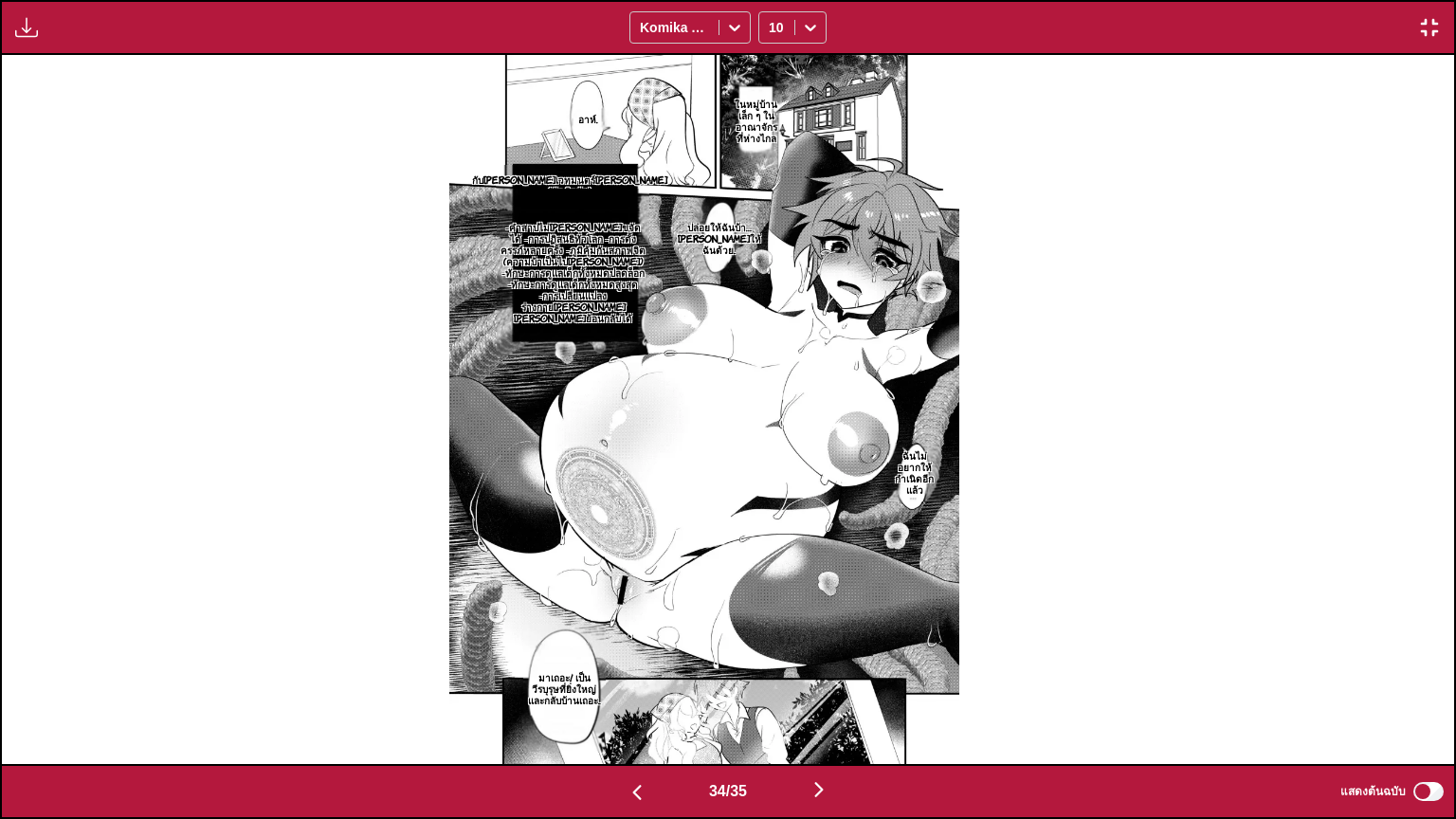 scroll, scrollTop: 0, scrollLeft: 47948, axis: horizontal 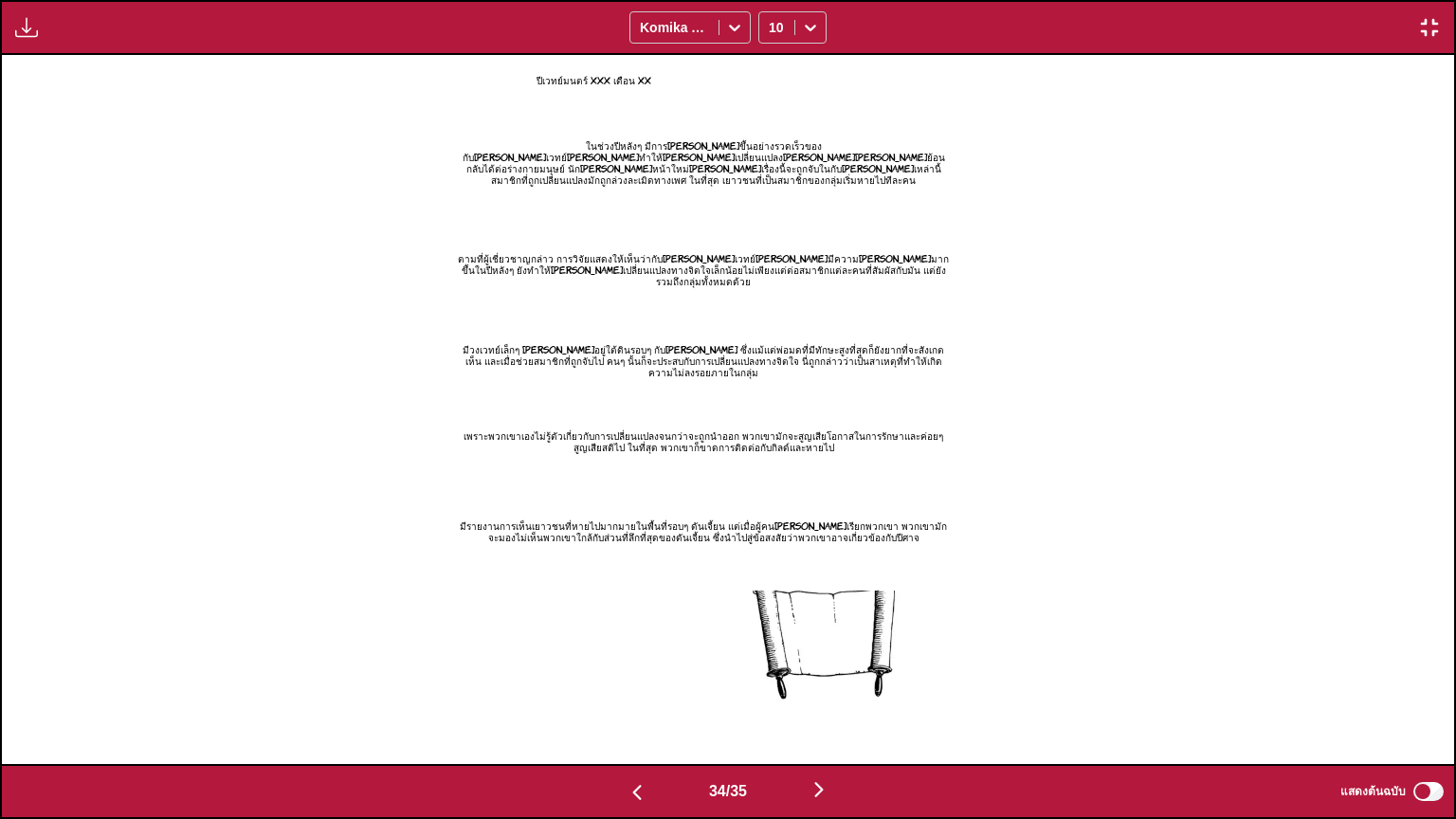 click at bounding box center (819, 790) 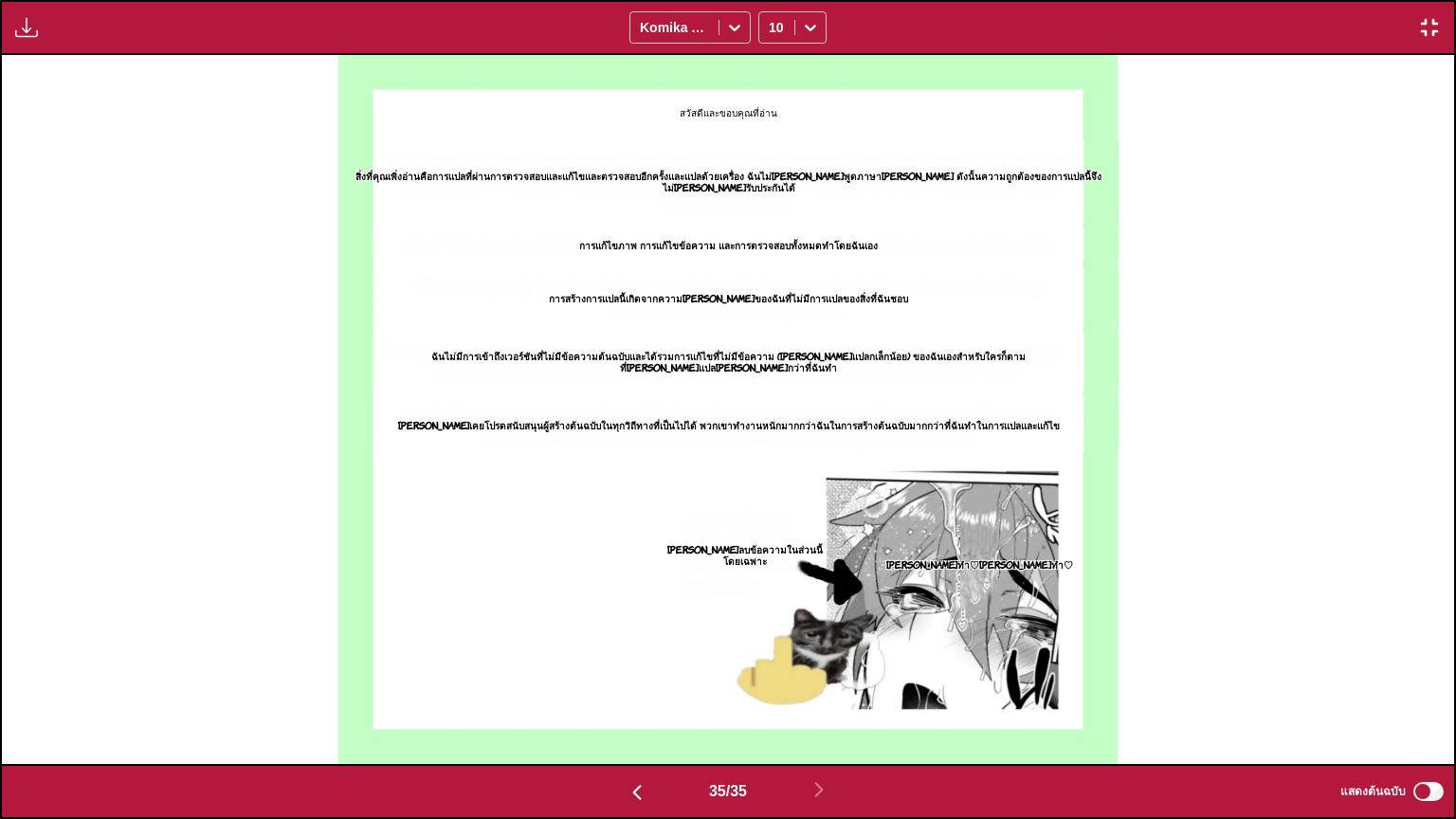 click at bounding box center (1429, 27) 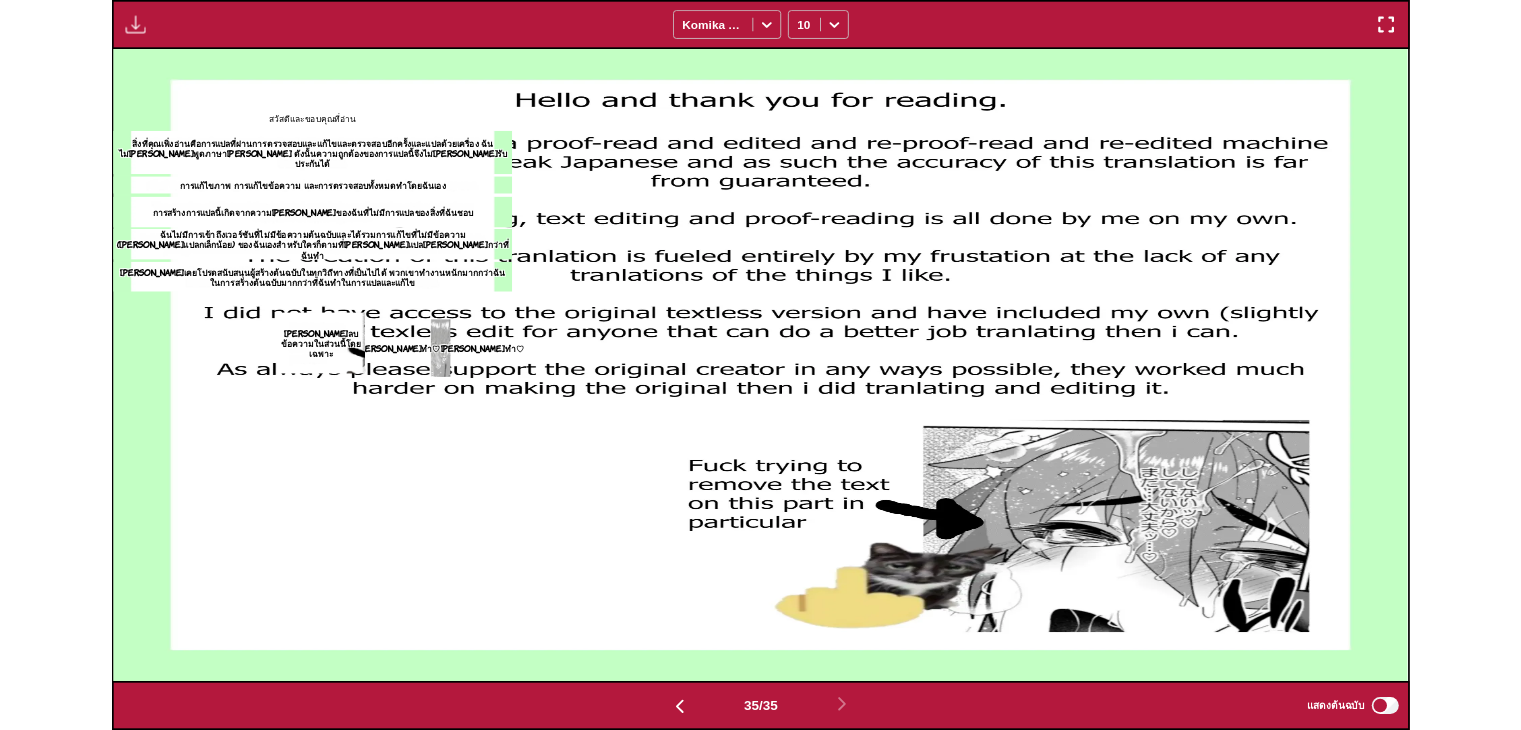 scroll, scrollTop: 522, scrollLeft: 0, axis: vertical 